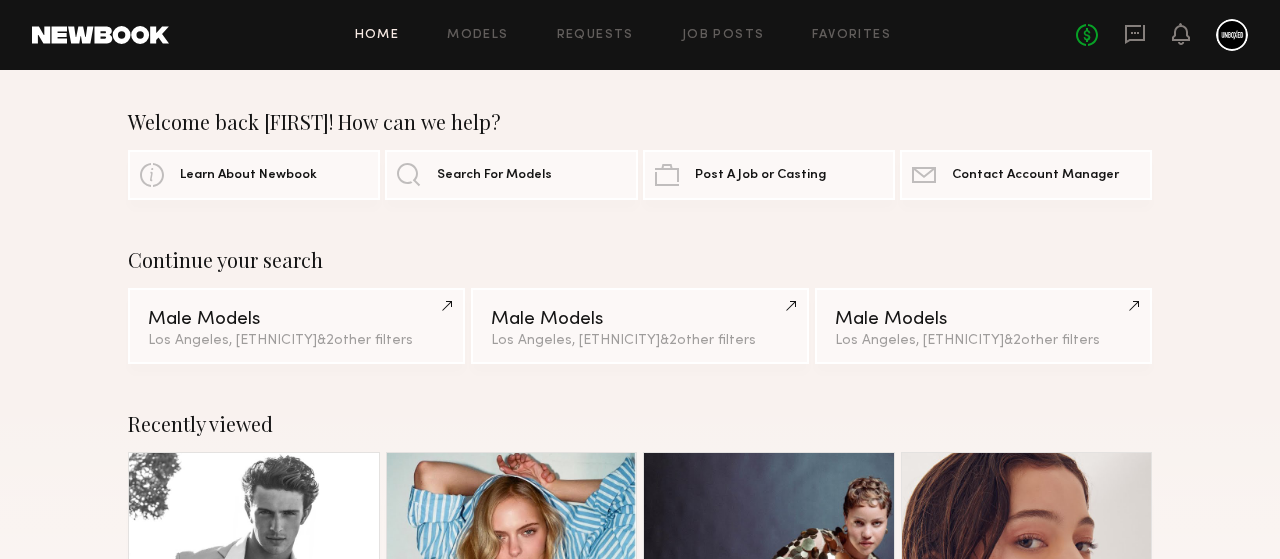 scroll, scrollTop: 0, scrollLeft: 0, axis: both 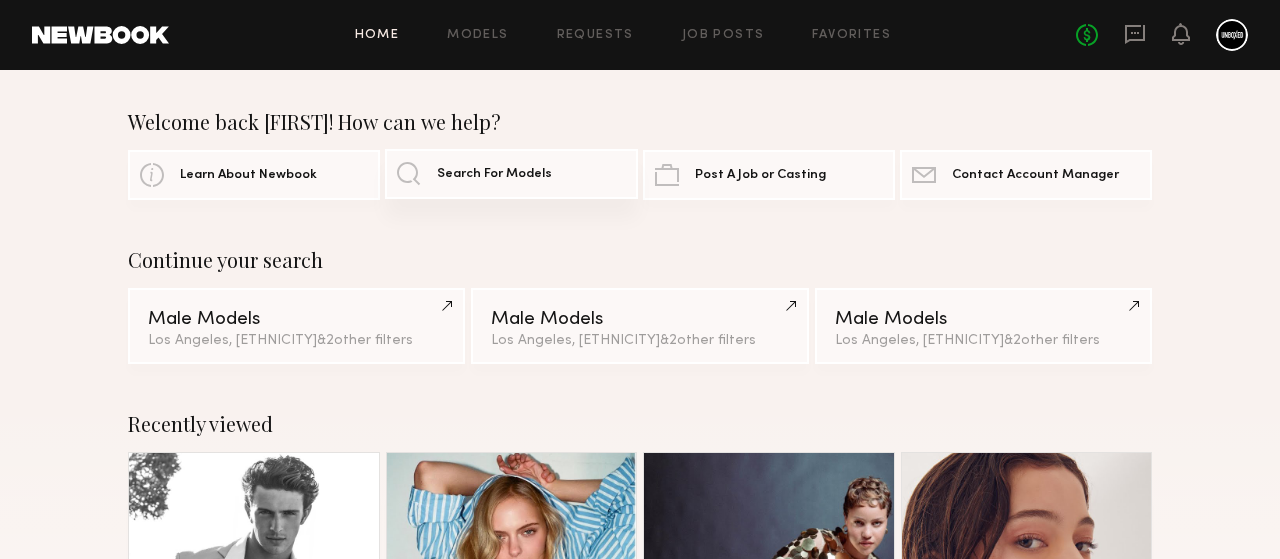 click on "Search For Models" 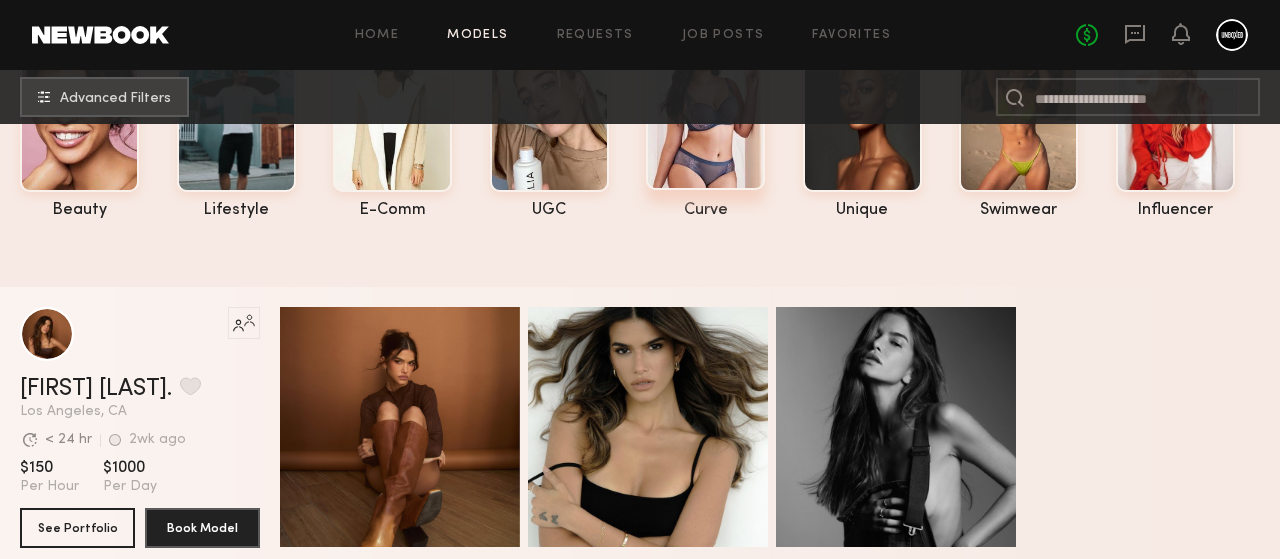 scroll, scrollTop: 0, scrollLeft: 0, axis: both 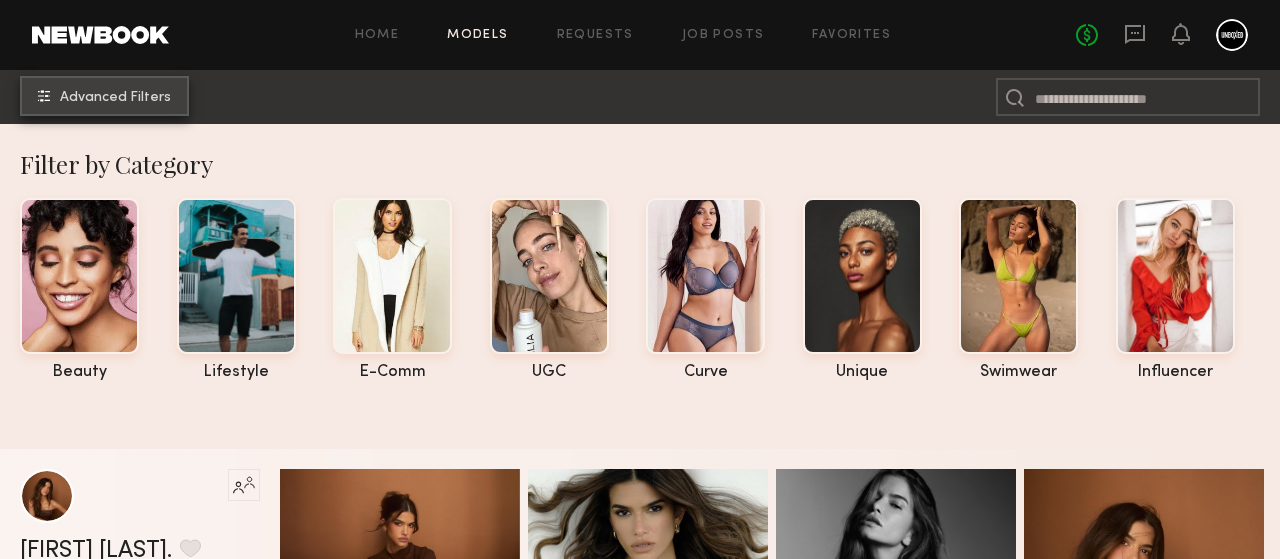 click on "Advanced Filters" 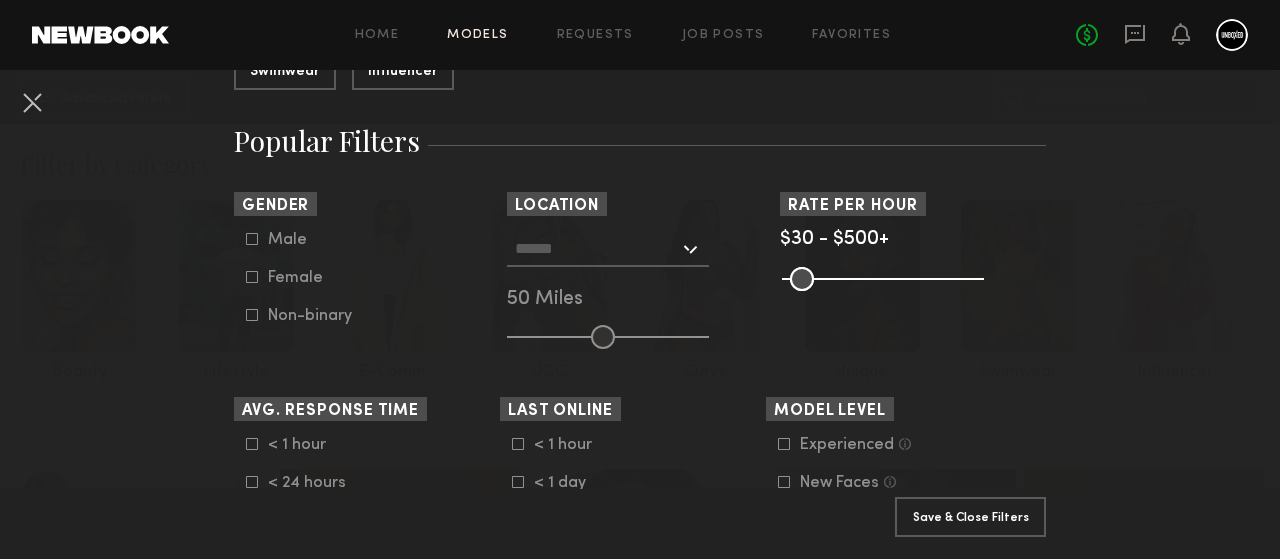 scroll, scrollTop: 307, scrollLeft: 0, axis: vertical 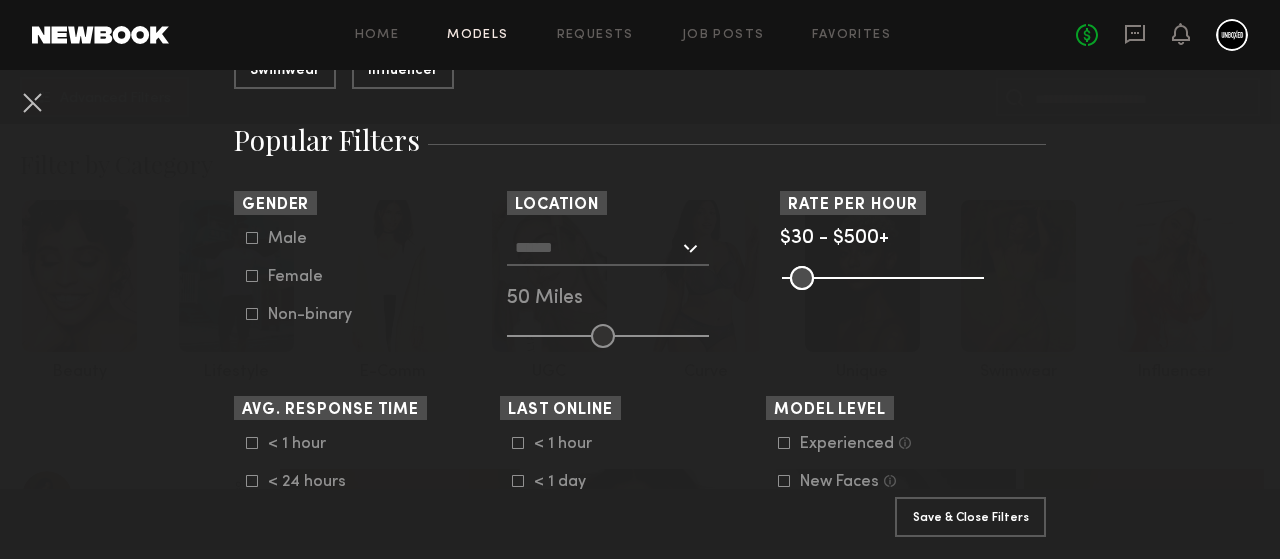 click on "Female" 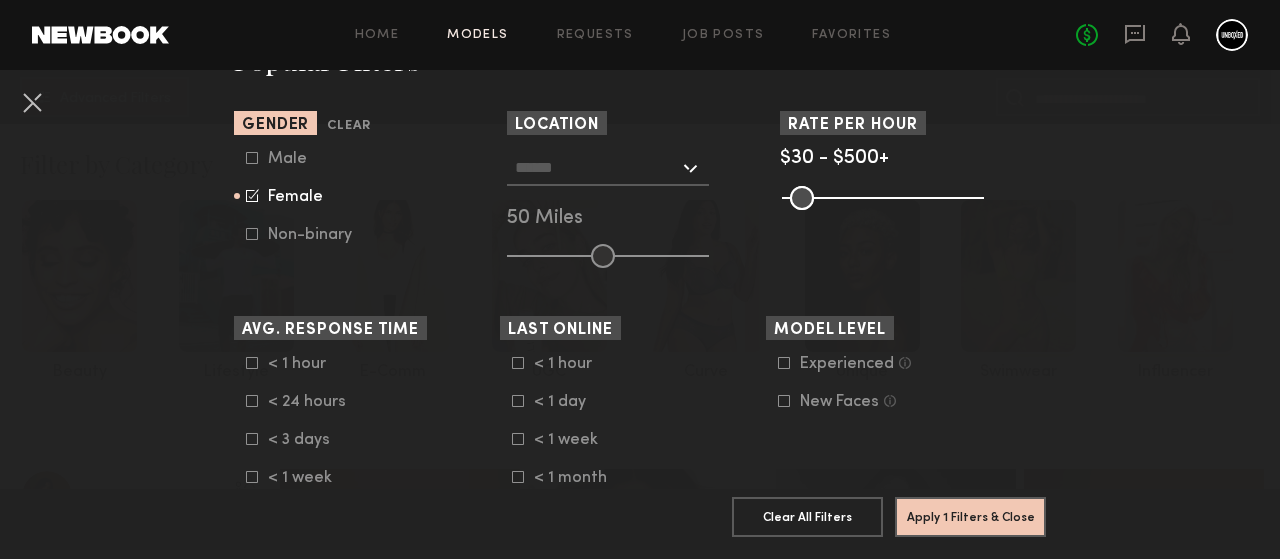 scroll, scrollTop: 396, scrollLeft: 0, axis: vertical 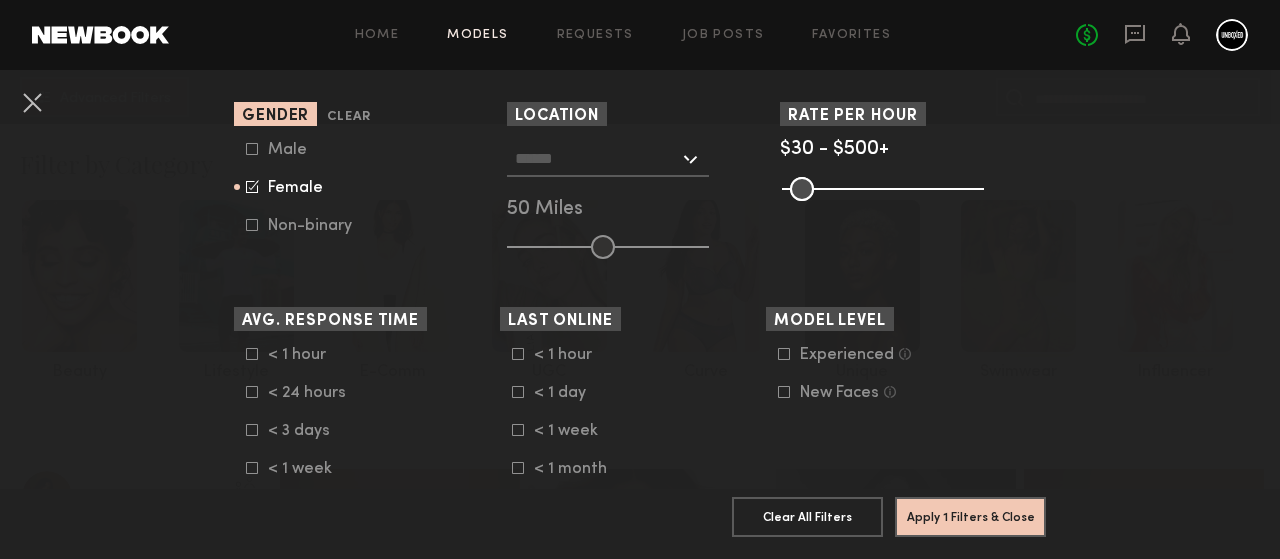 click 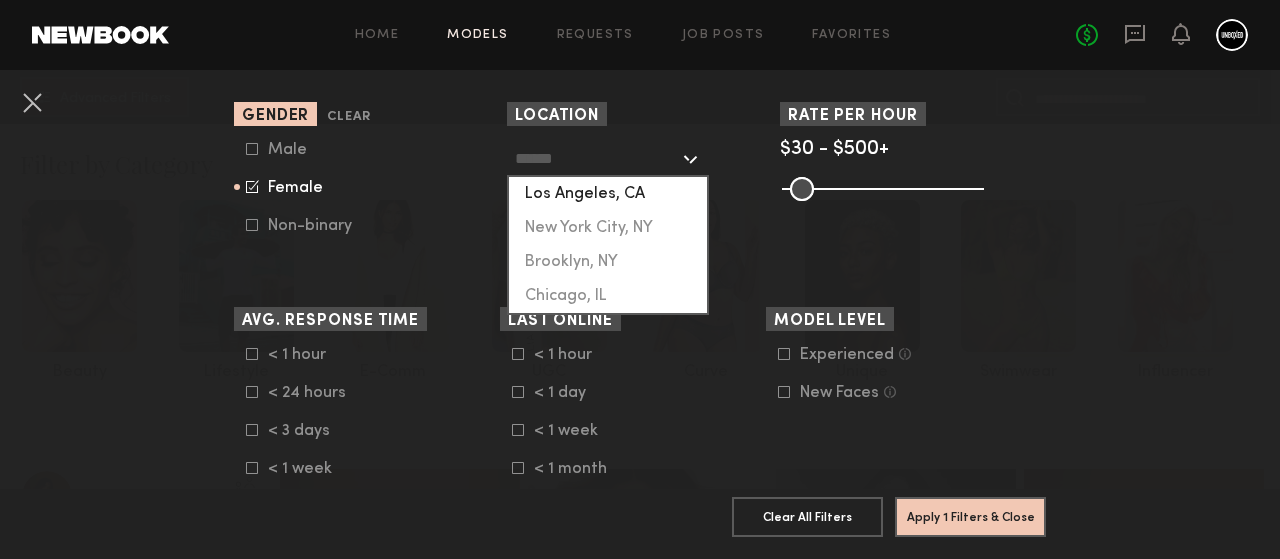click on "Los Angeles, CA" 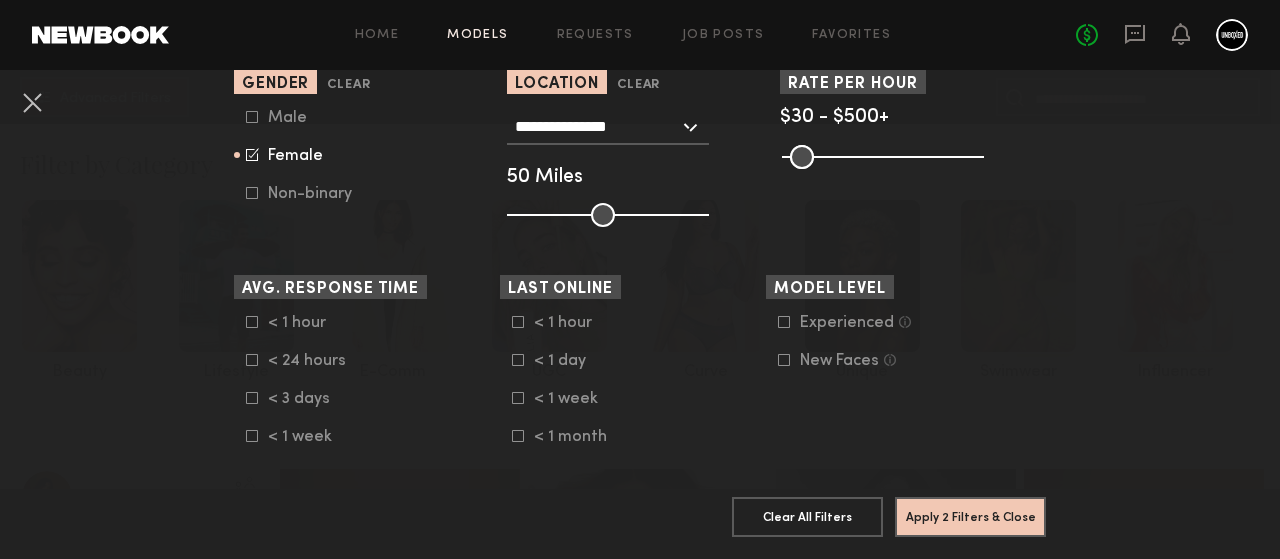 scroll, scrollTop: 431, scrollLeft: 0, axis: vertical 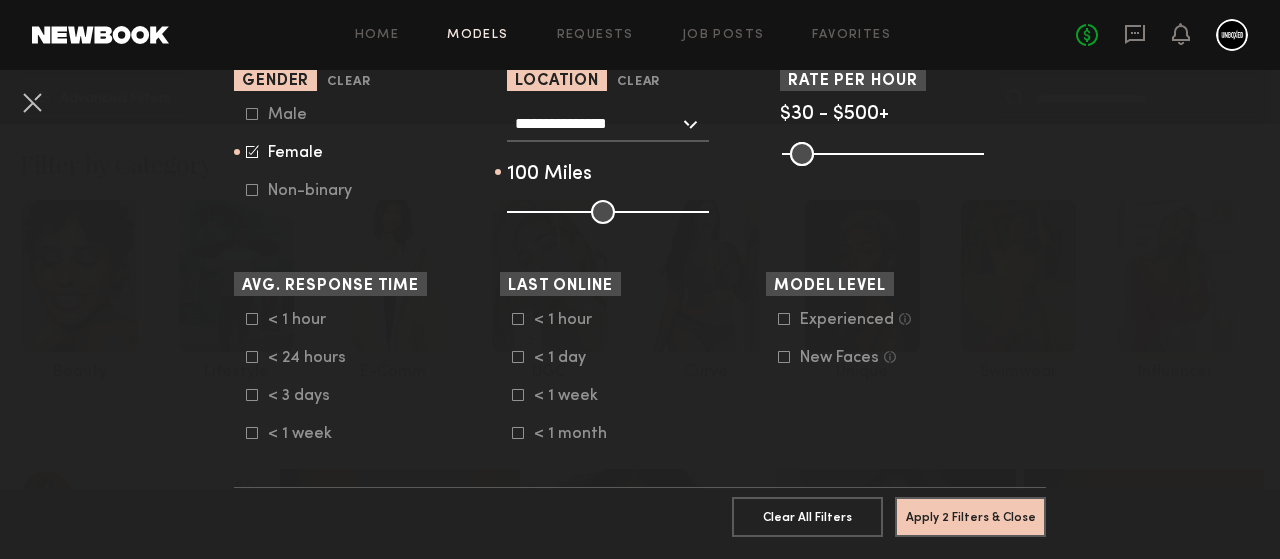drag, startPoint x: 603, startPoint y: 208, endPoint x: 737, endPoint y: 216, distance: 134.23859 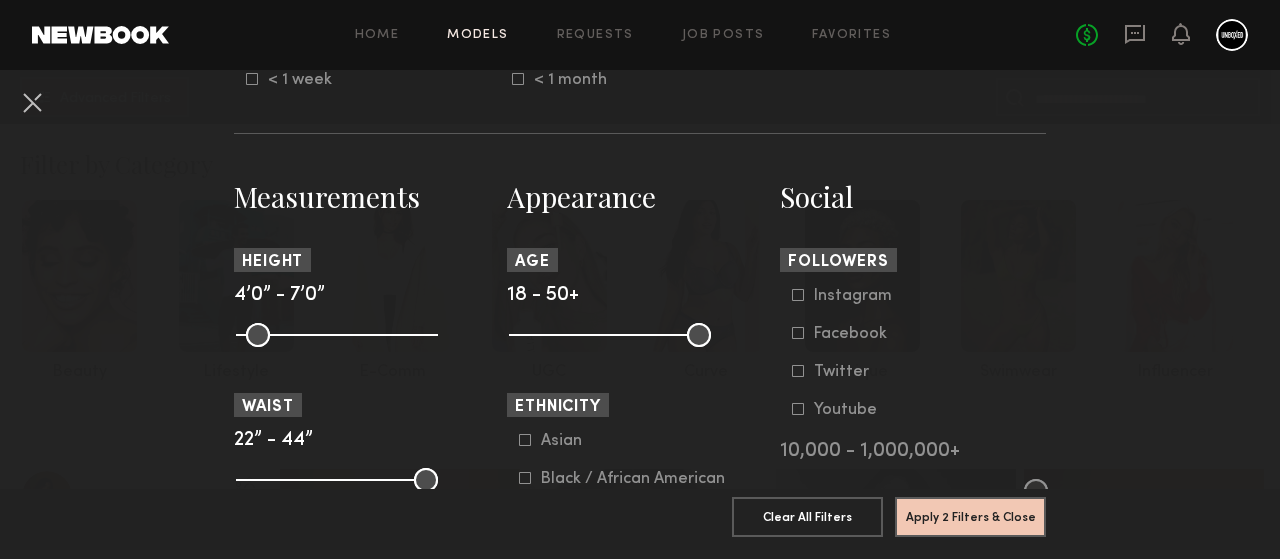 scroll, scrollTop: 793, scrollLeft: 0, axis: vertical 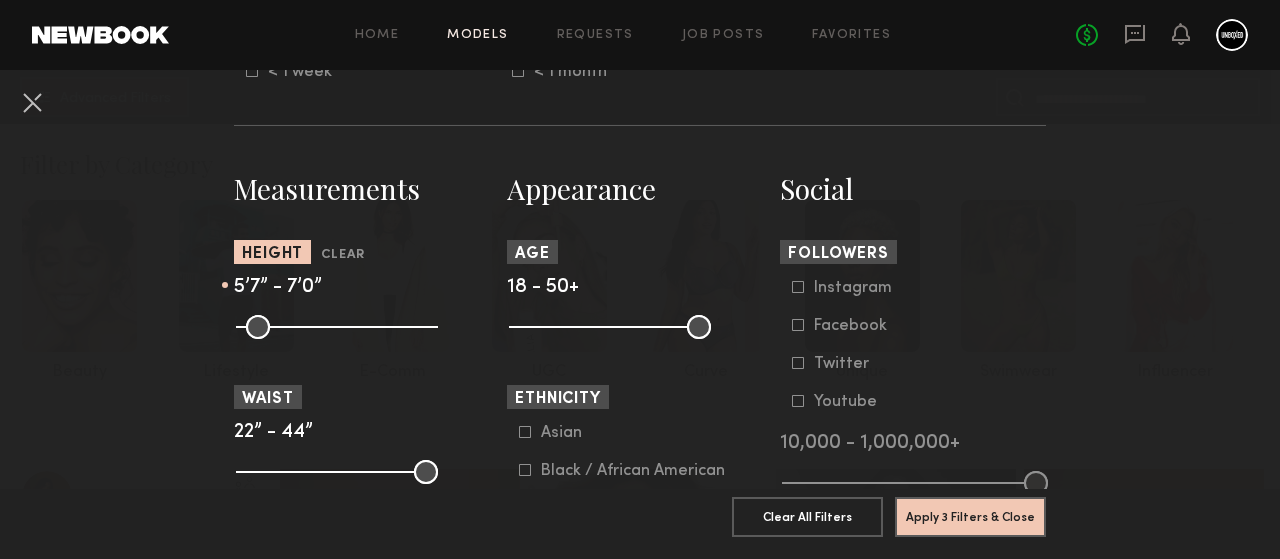 drag, startPoint x: 251, startPoint y: 323, endPoint x: 341, endPoint y: 333, distance: 90.55385 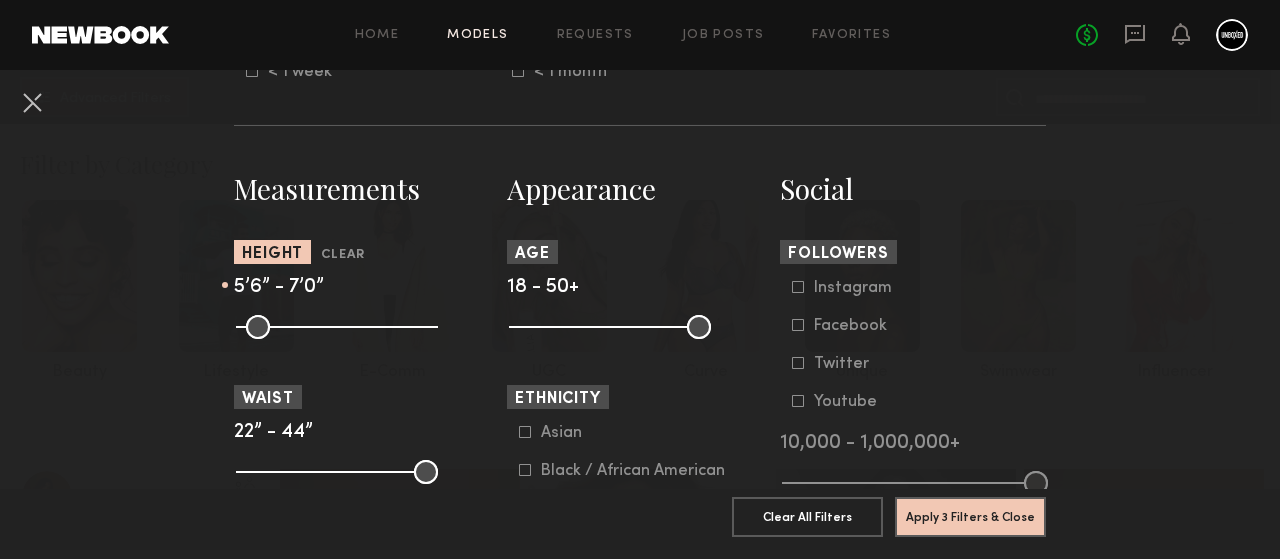 type on "**" 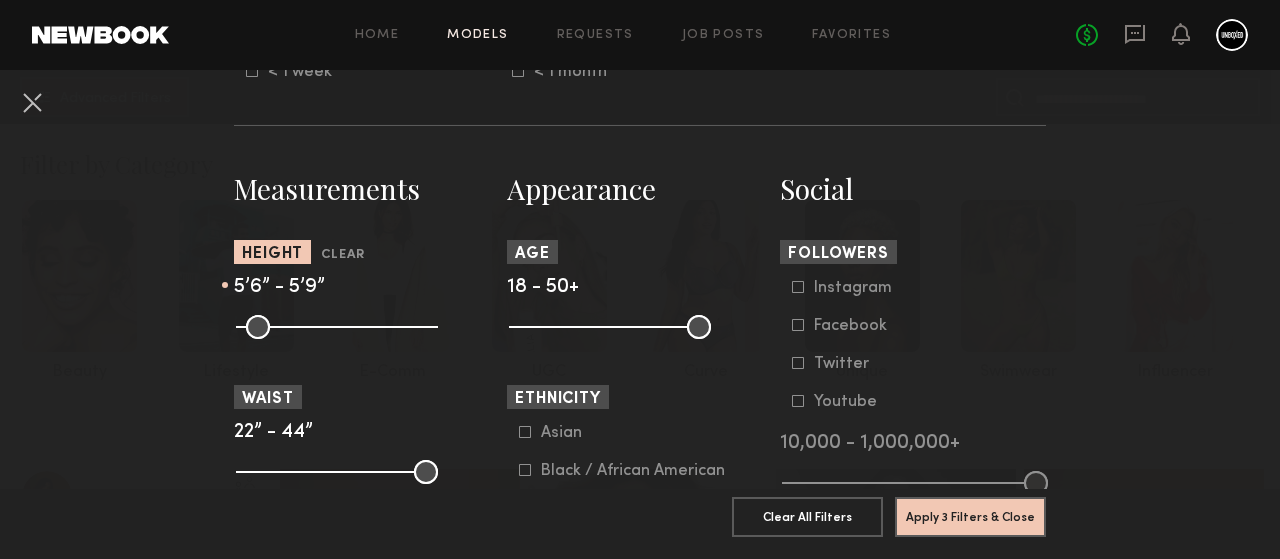 drag, startPoint x: 423, startPoint y: 329, endPoint x: 352, endPoint y: 331, distance: 71.02816 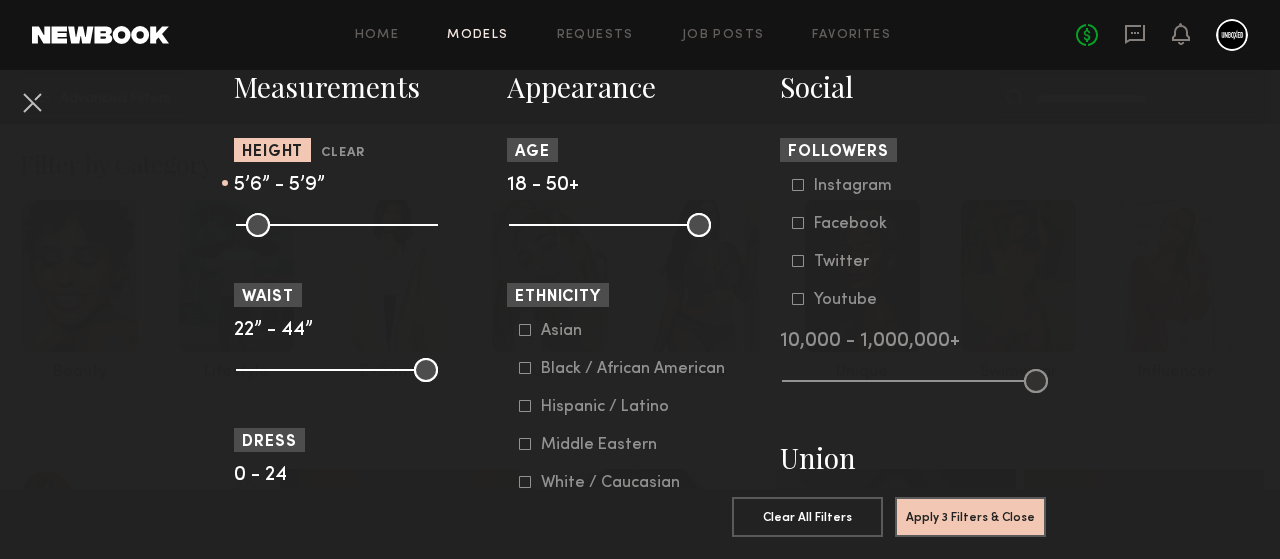 scroll, scrollTop: 911, scrollLeft: 0, axis: vertical 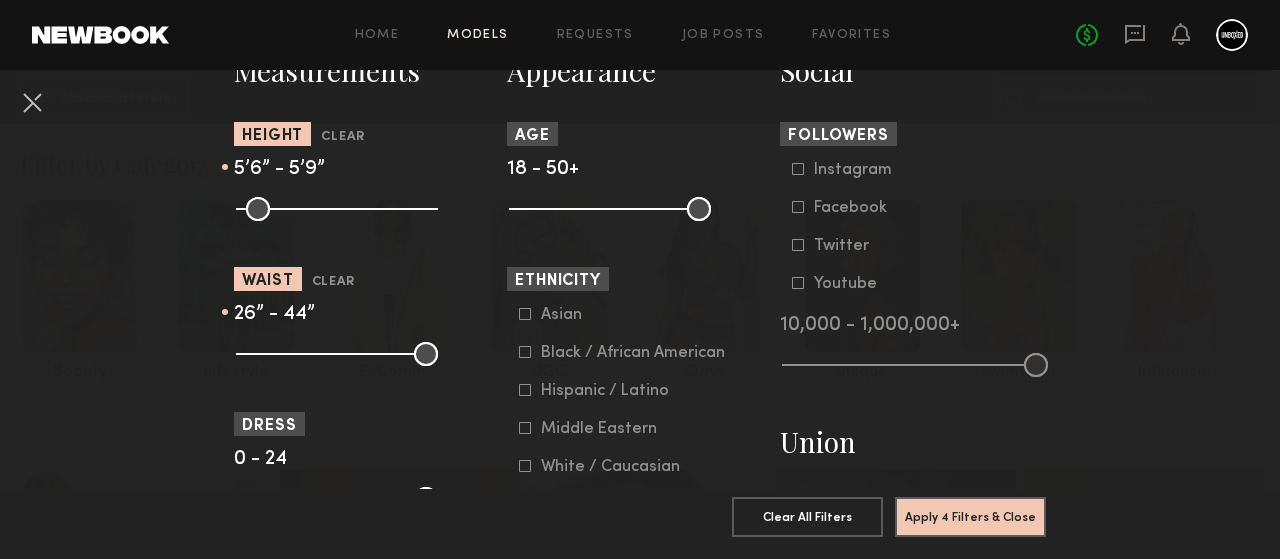 drag, startPoint x: 251, startPoint y: 358, endPoint x: 282, endPoint y: 359, distance: 31.016125 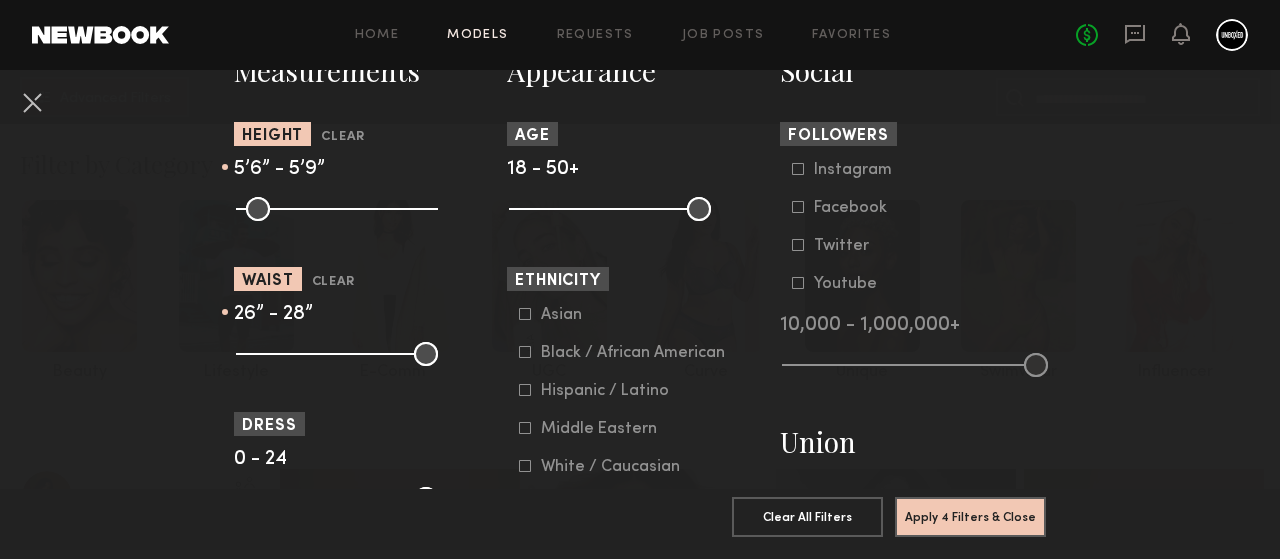 drag, startPoint x: 423, startPoint y: 357, endPoint x: 299, endPoint y: 356, distance: 124.004036 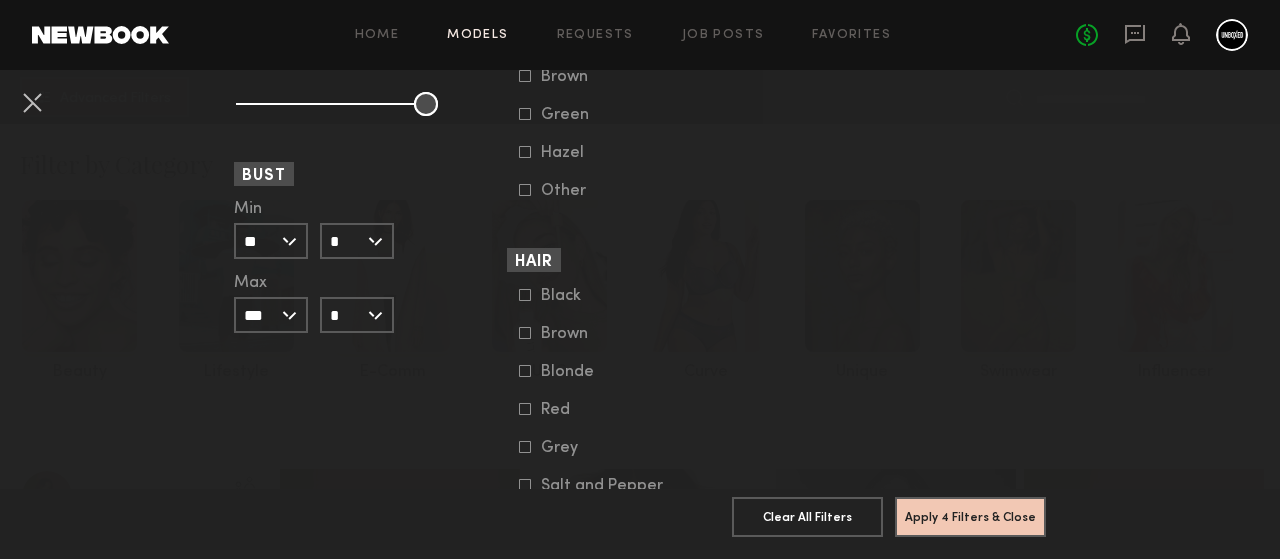 scroll, scrollTop: 1603, scrollLeft: 0, axis: vertical 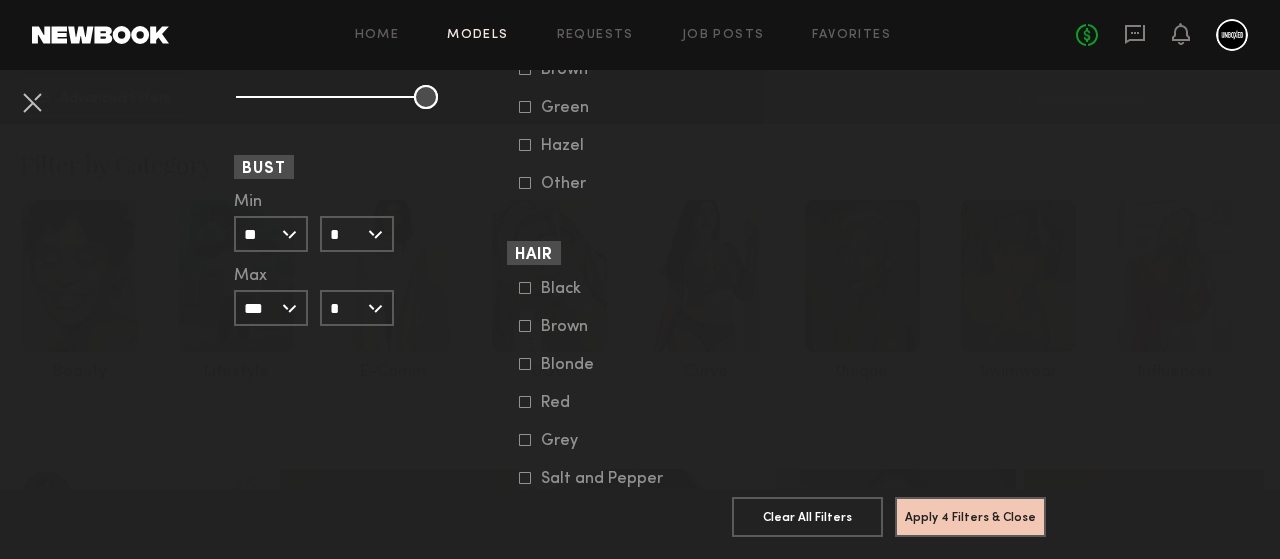 click on "***" 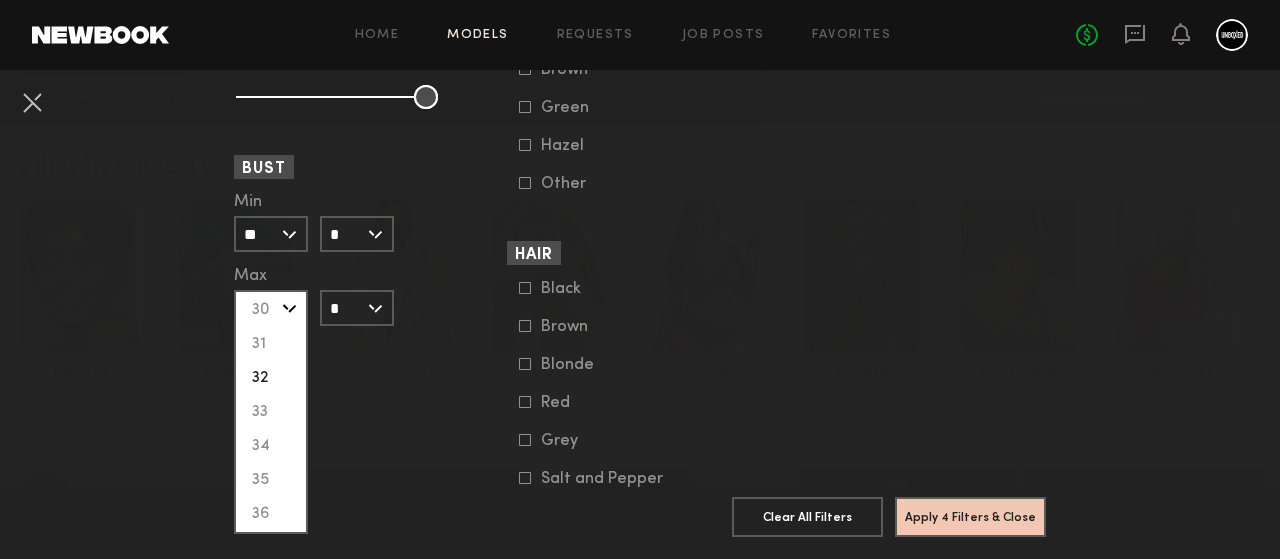 scroll, scrollTop: 290, scrollLeft: 0, axis: vertical 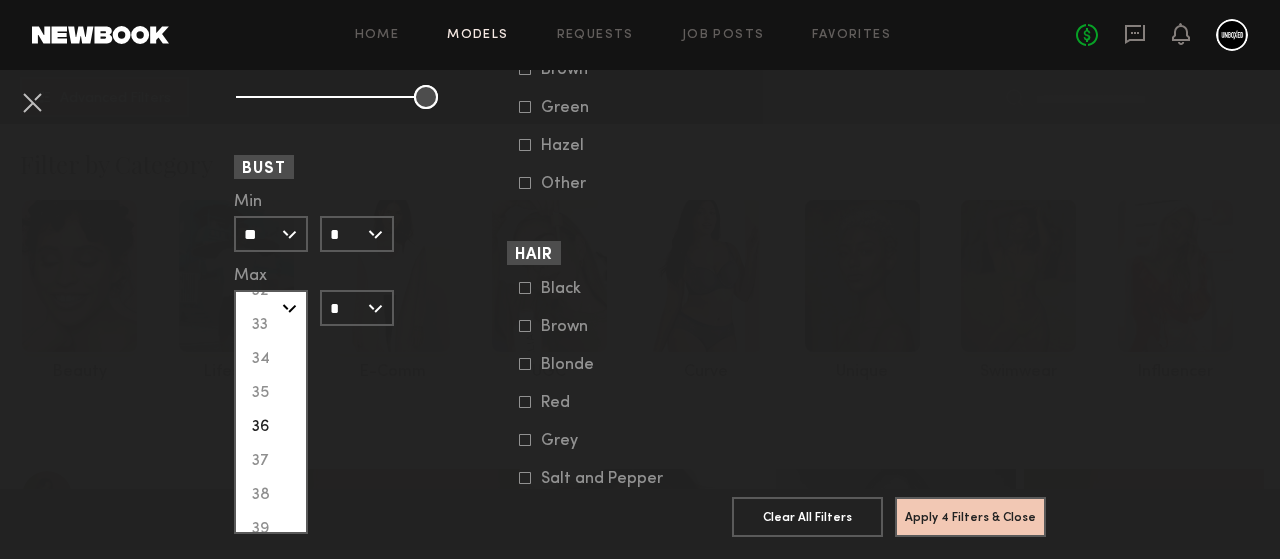 click on "36" 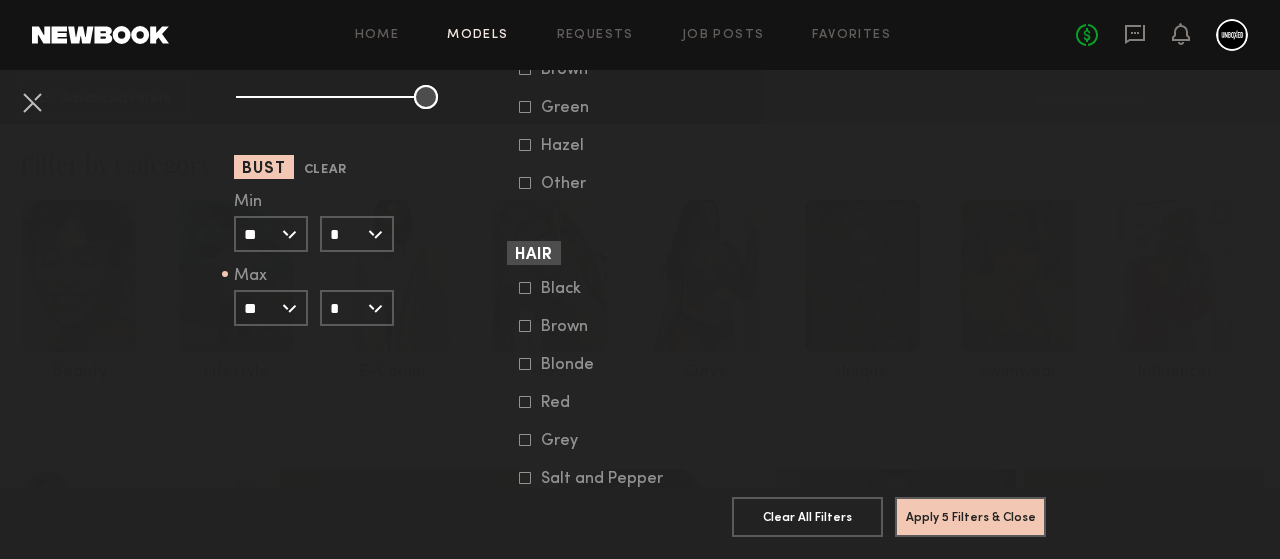 click on "*" 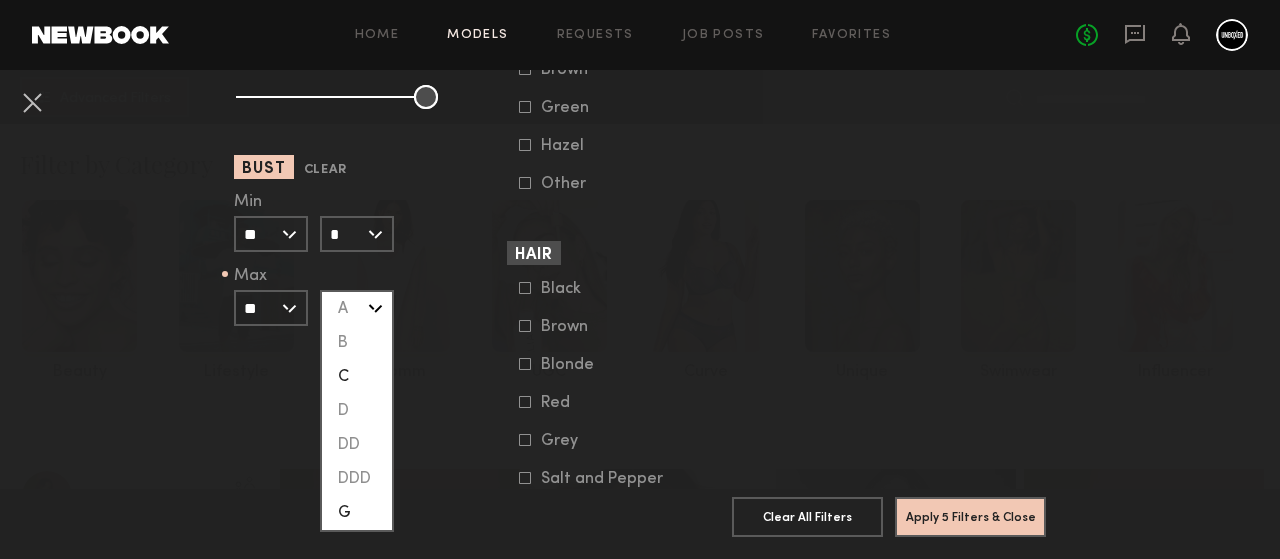 click on "C" 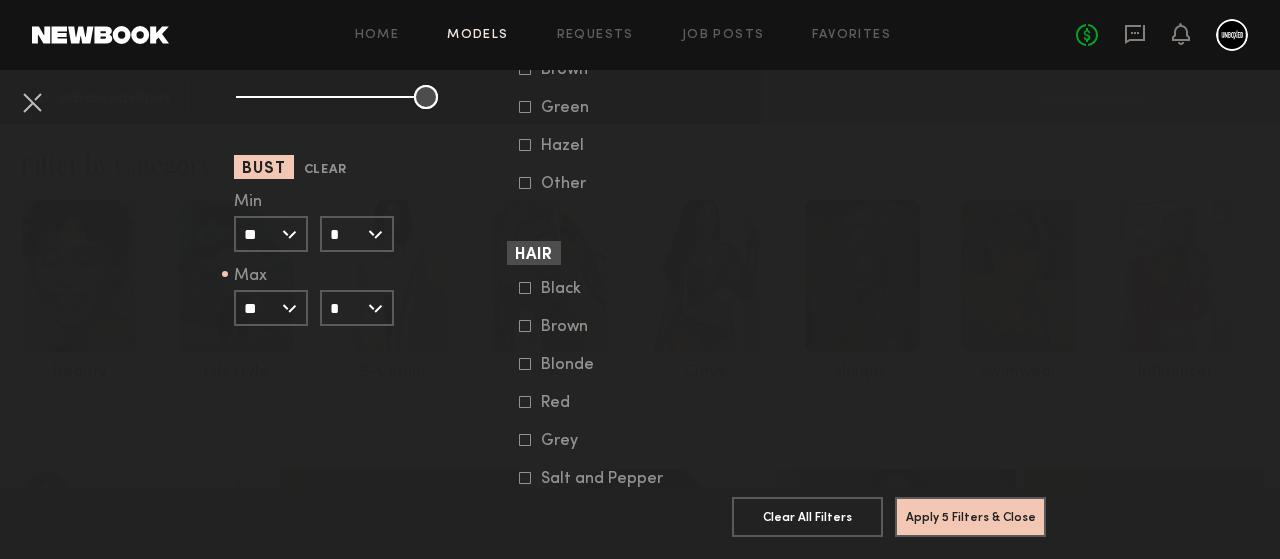 click on "**" 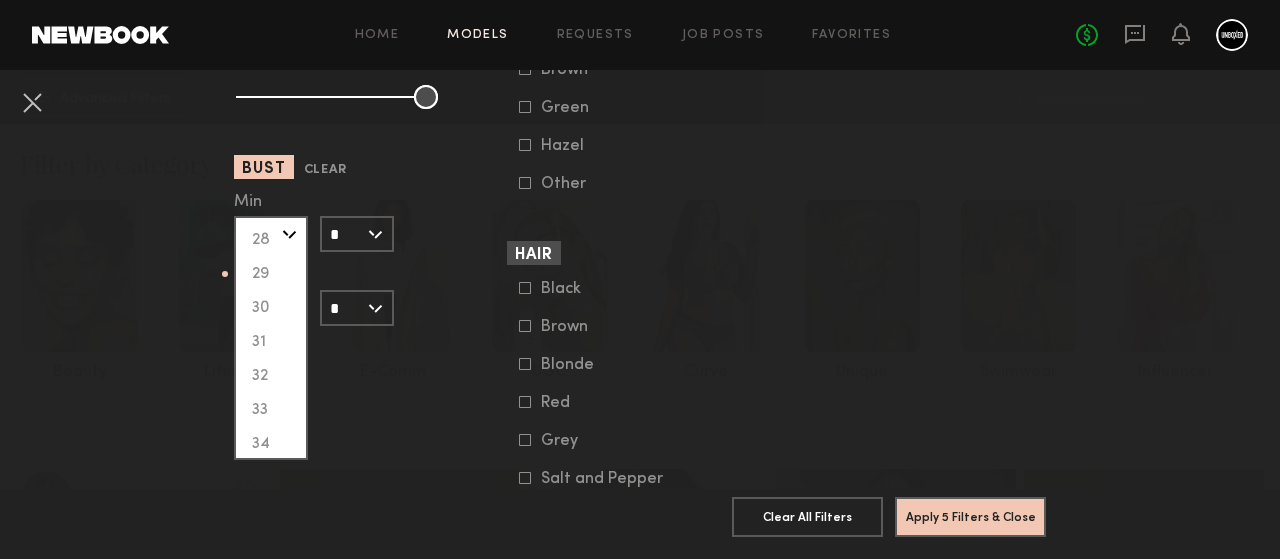 scroll, scrollTop: 153, scrollLeft: 0, axis: vertical 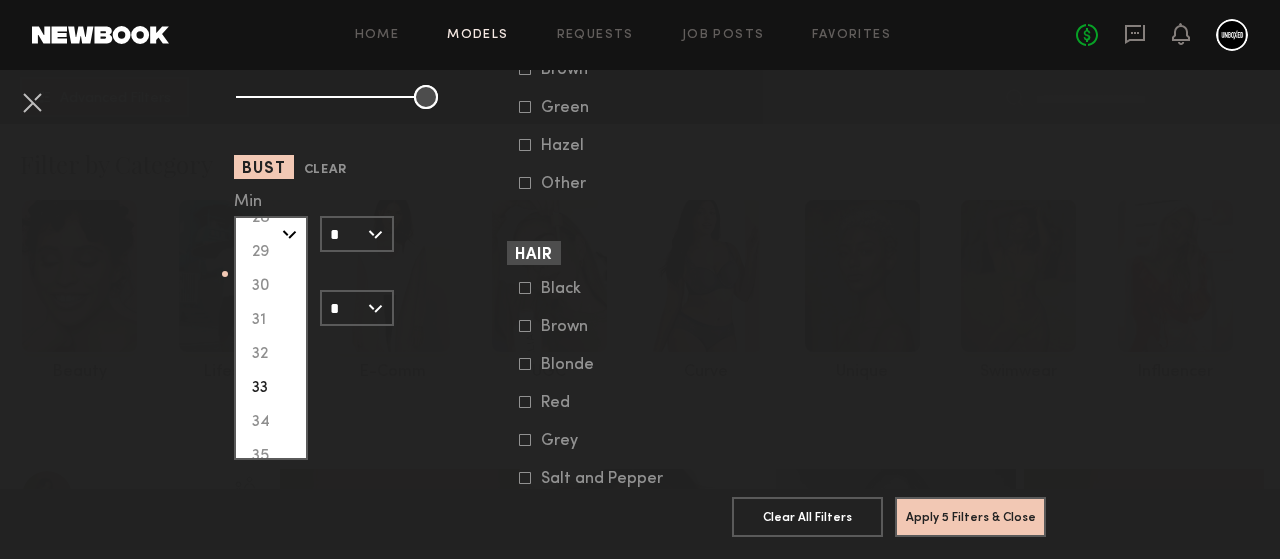 click on "33" 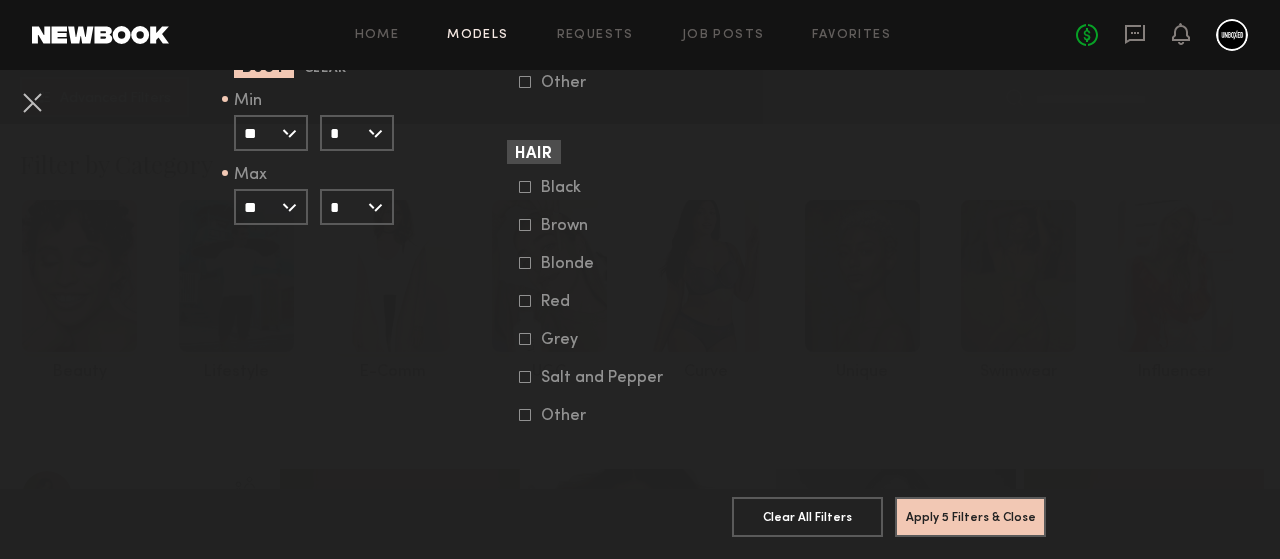scroll, scrollTop: 1721, scrollLeft: 0, axis: vertical 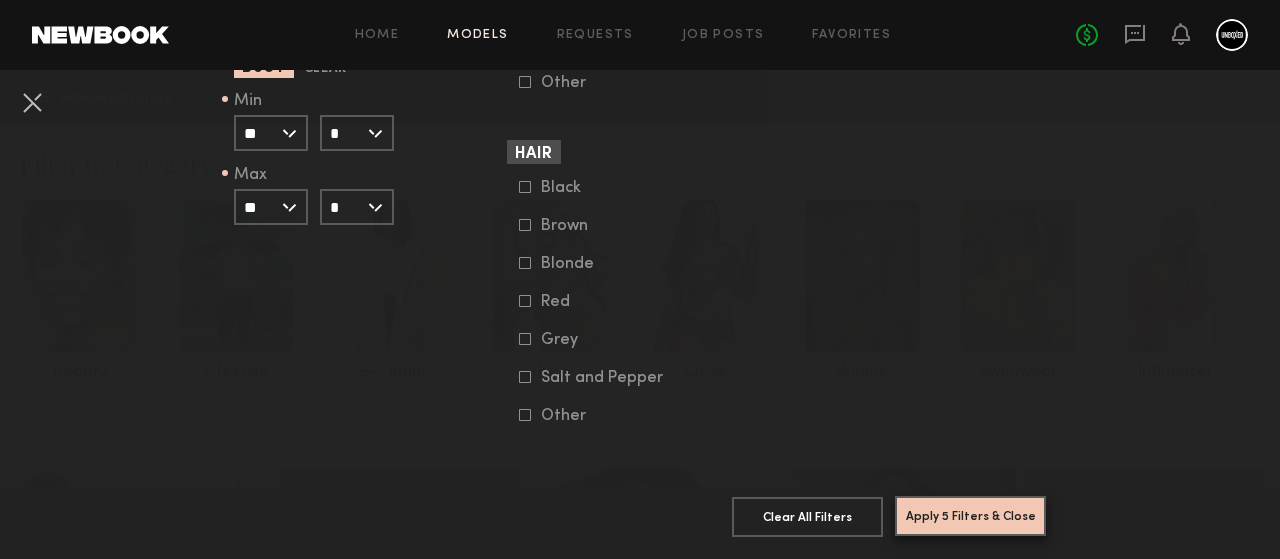 click on "Apply 5 Filters & Close" 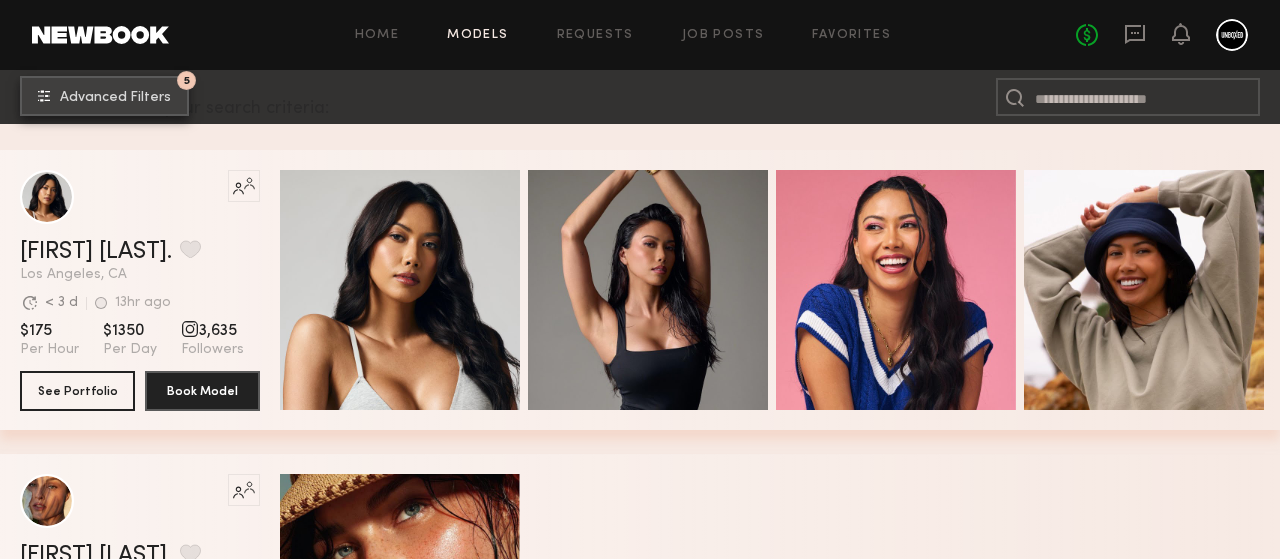 scroll, scrollTop: 319, scrollLeft: 0, axis: vertical 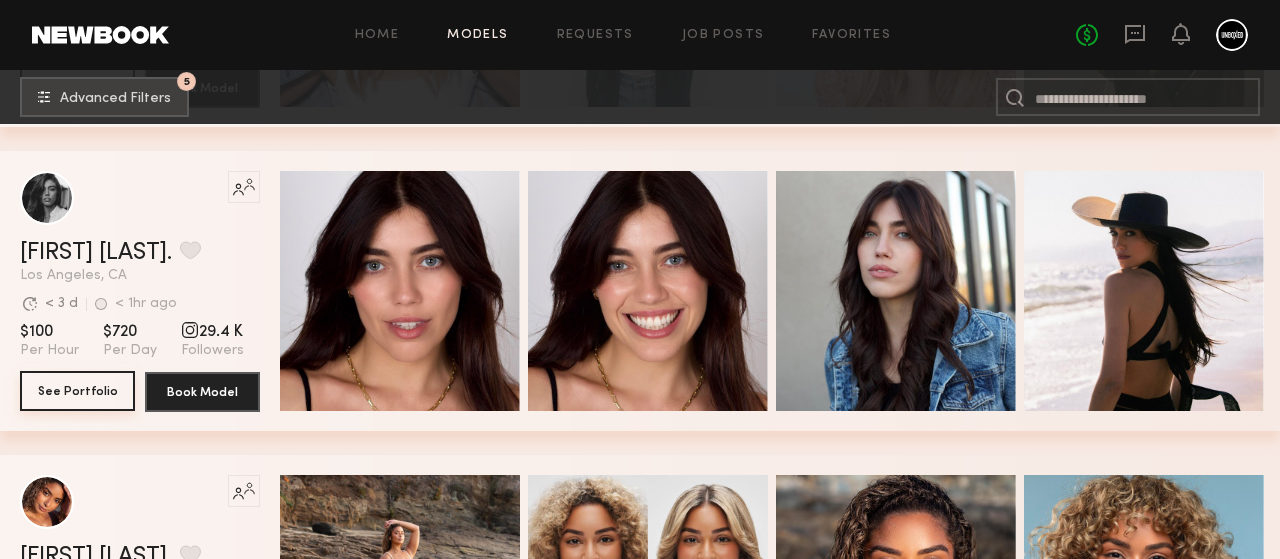 click on "See Portfolio" 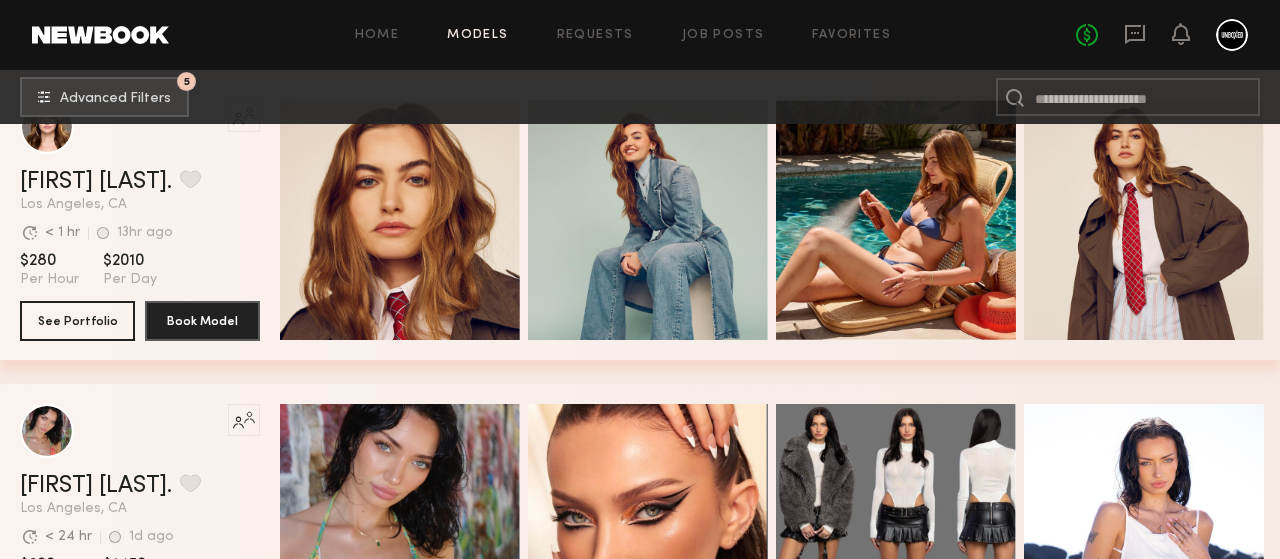 scroll, scrollTop: 2522, scrollLeft: 0, axis: vertical 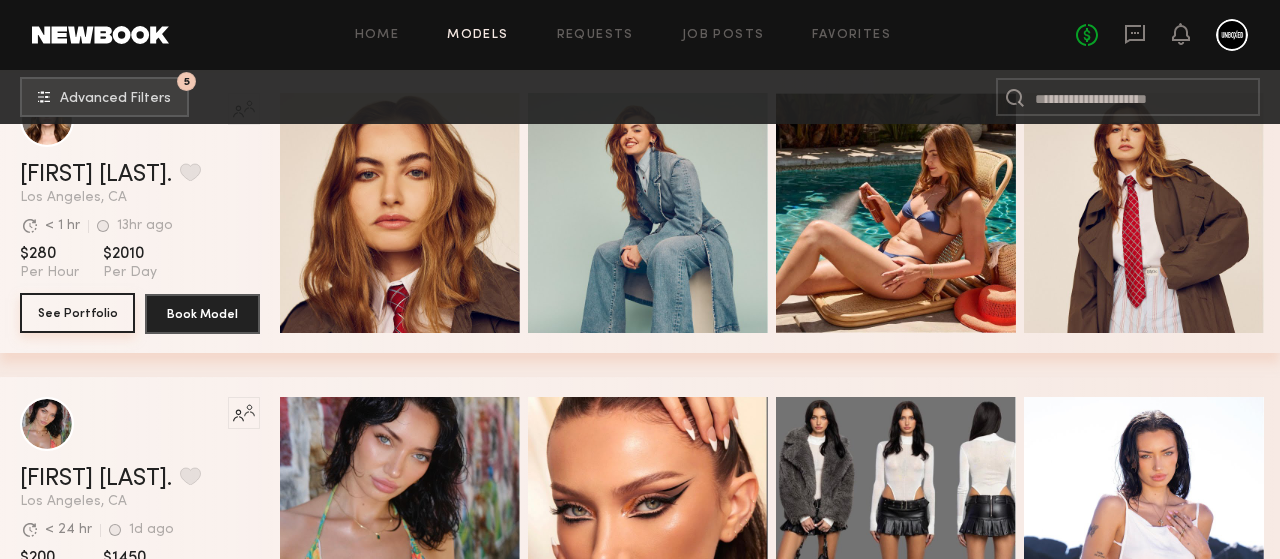 click on "See Portfolio" 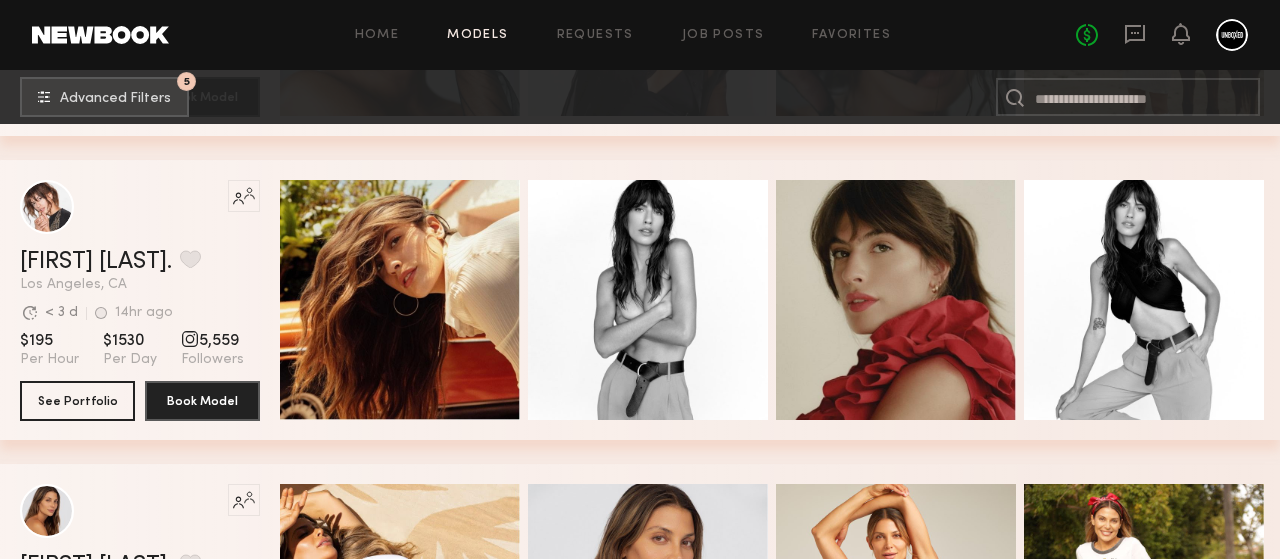 scroll, scrollTop: 3652, scrollLeft: 0, axis: vertical 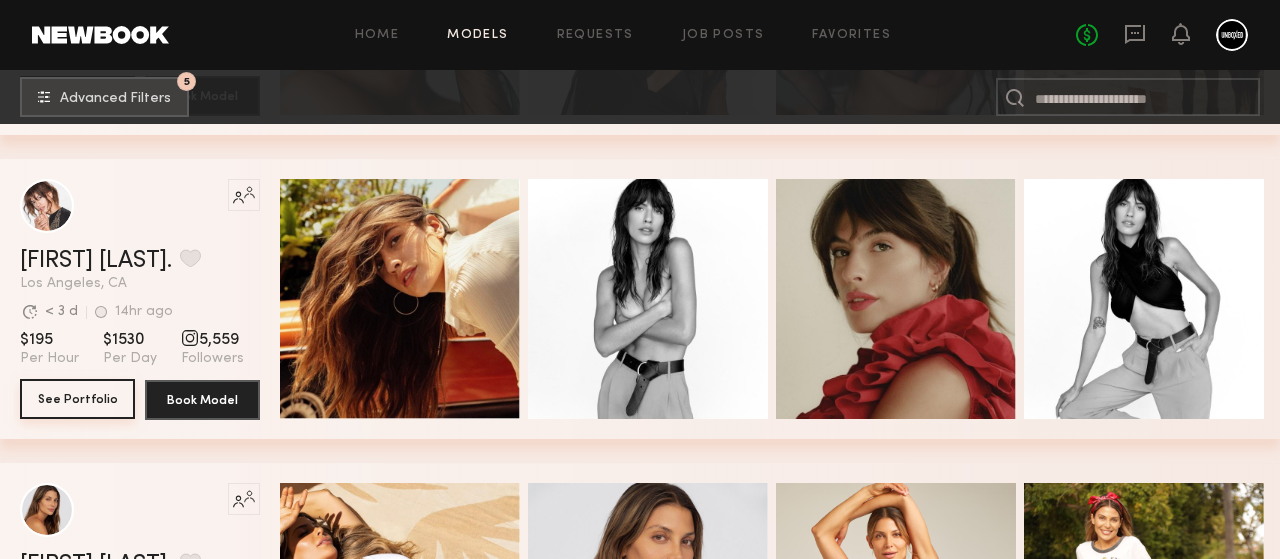 click on "See Portfolio" 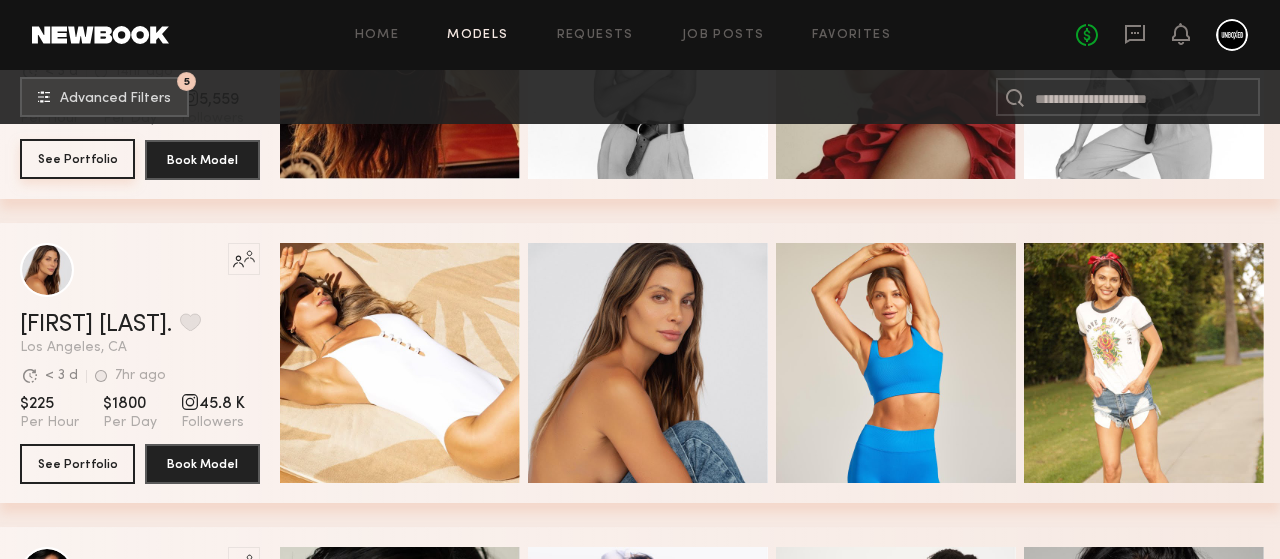 scroll, scrollTop: 3699, scrollLeft: 0, axis: vertical 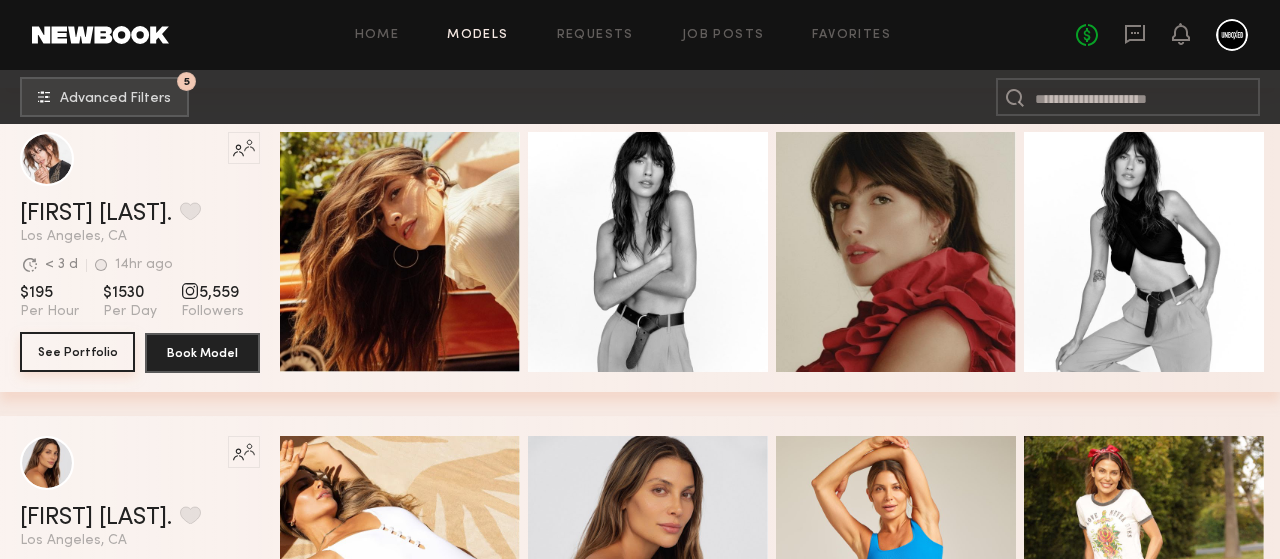 click on "See Portfolio" 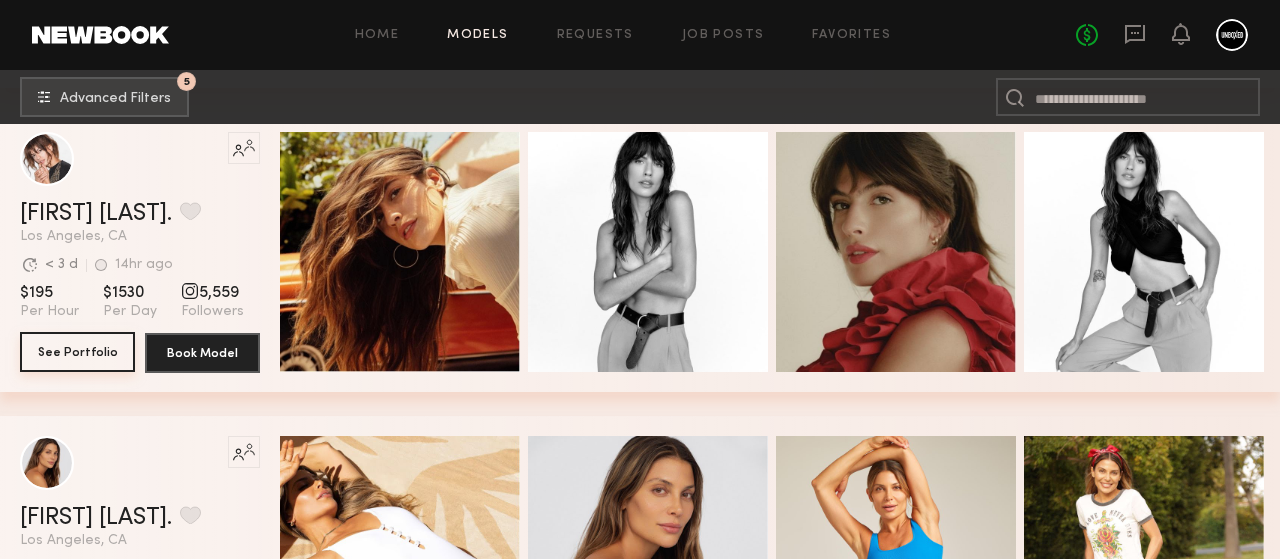 scroll, scrollTop: 3804, scrollLeft: 0, axis: vertical 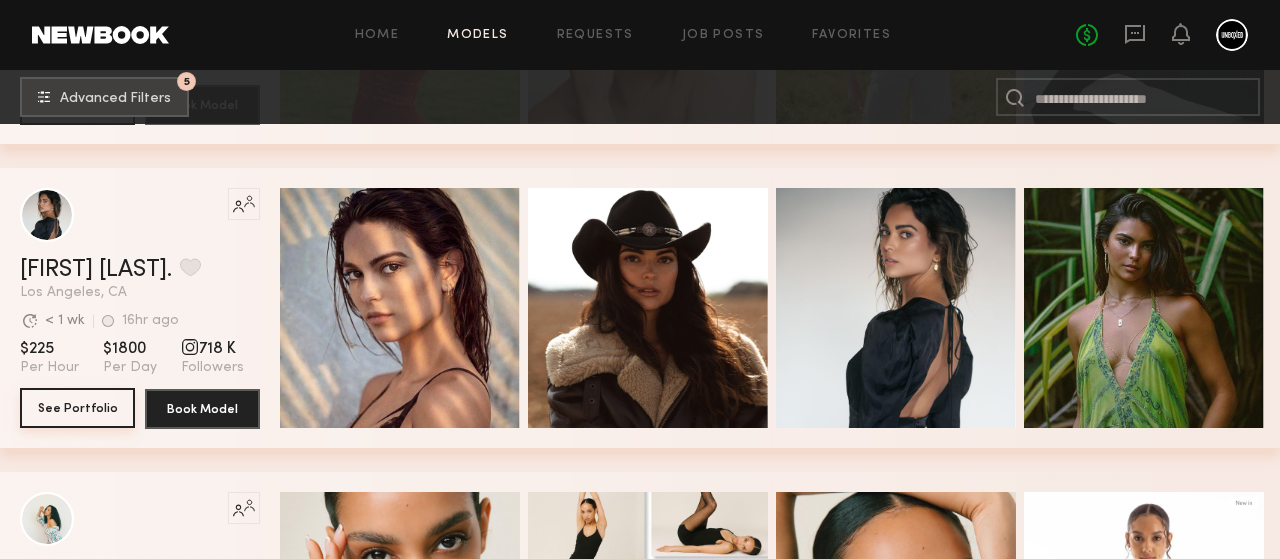 click on "See Portfolio" 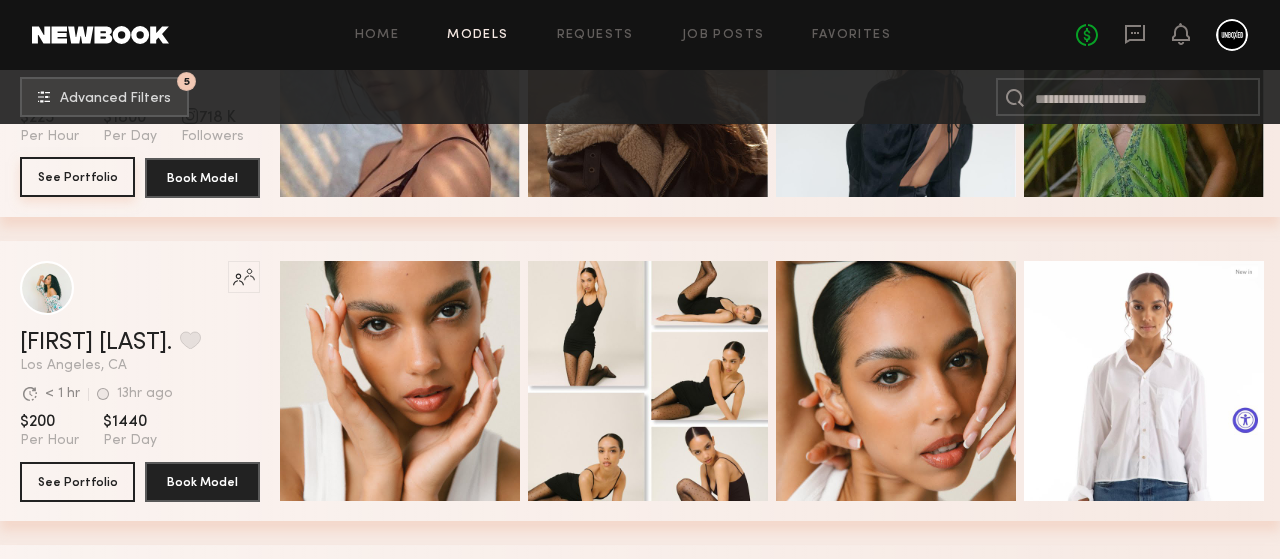 scroll, scrollTop: 5180, scrollLeft: 0, axis: vertical 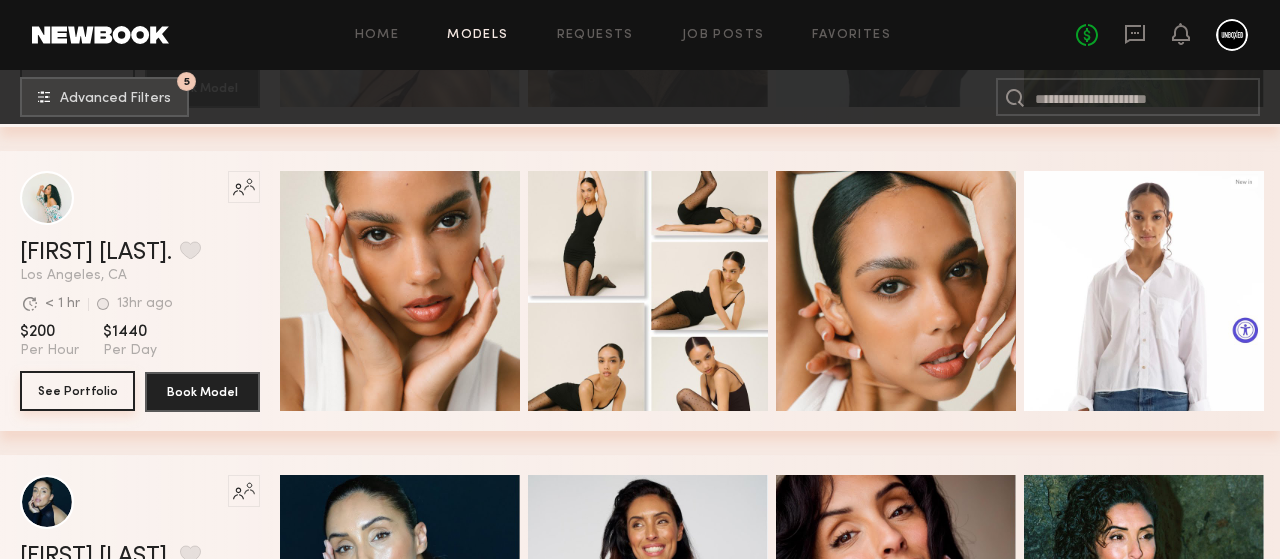 click on "See Portfolio" 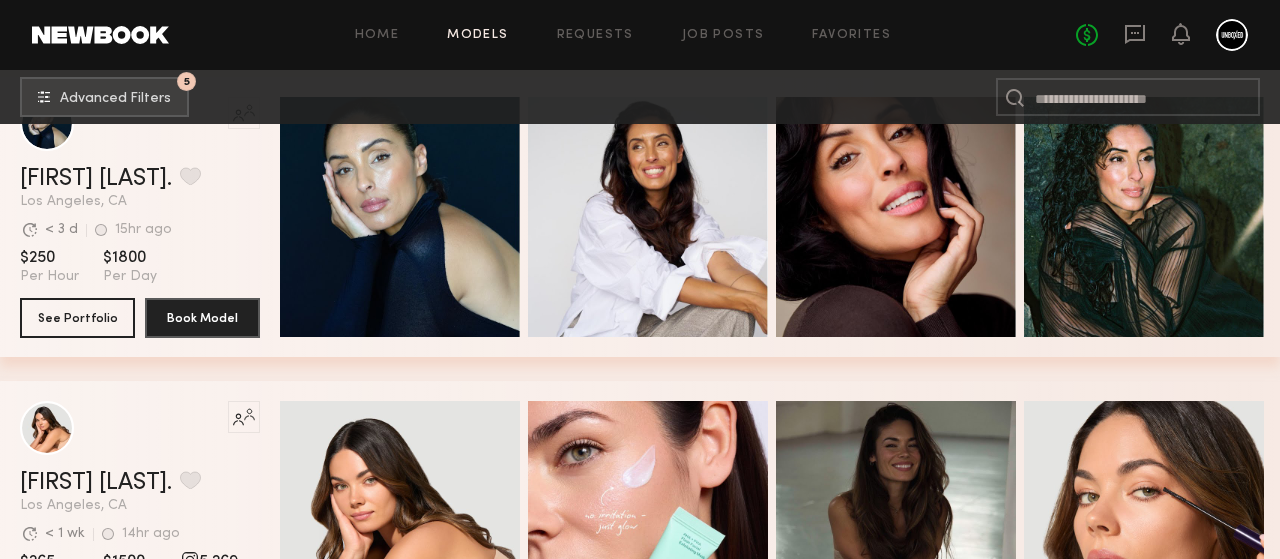 scroll, scrollTop: 5537, scrollLeft: 0, axis: vertical 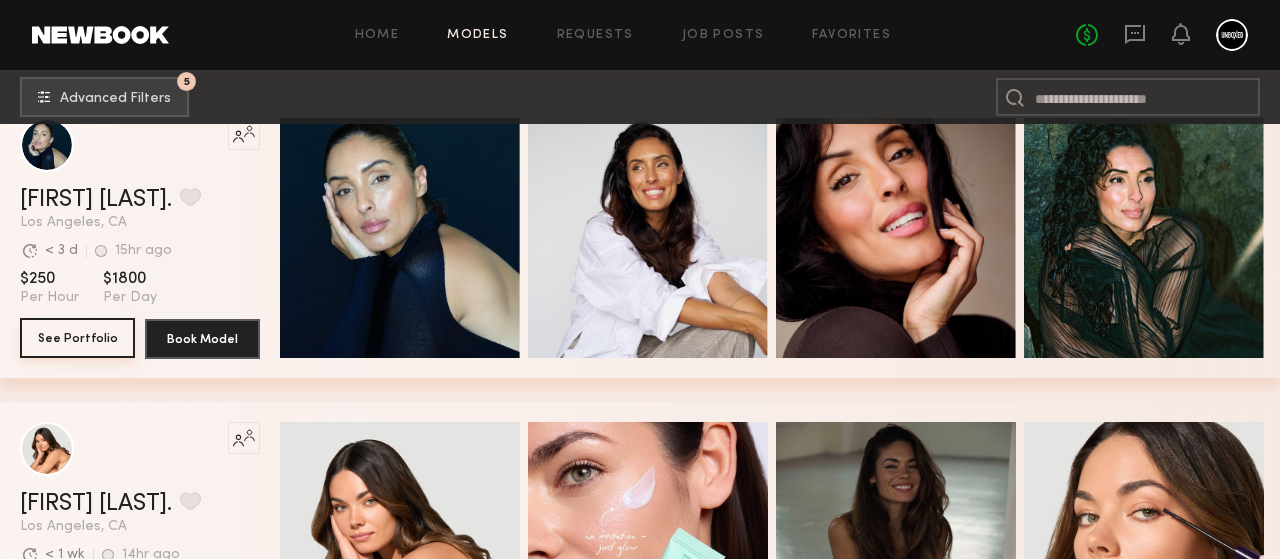 click on "See Portfolio" 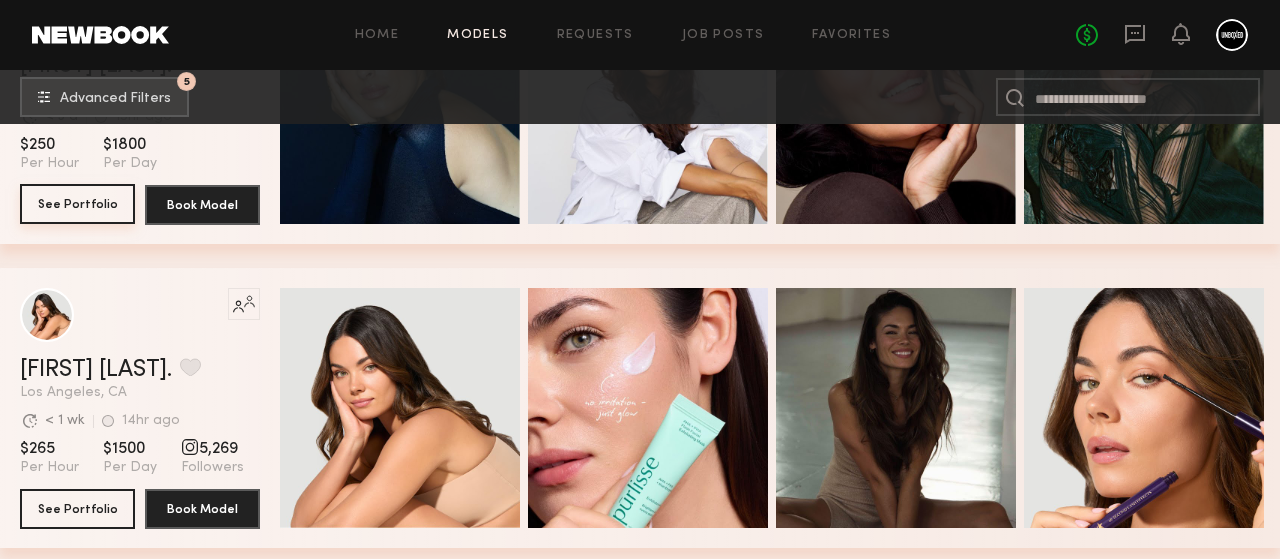 scroll, scrollTop: 5710, scrollLeft: 0, axis: vertical 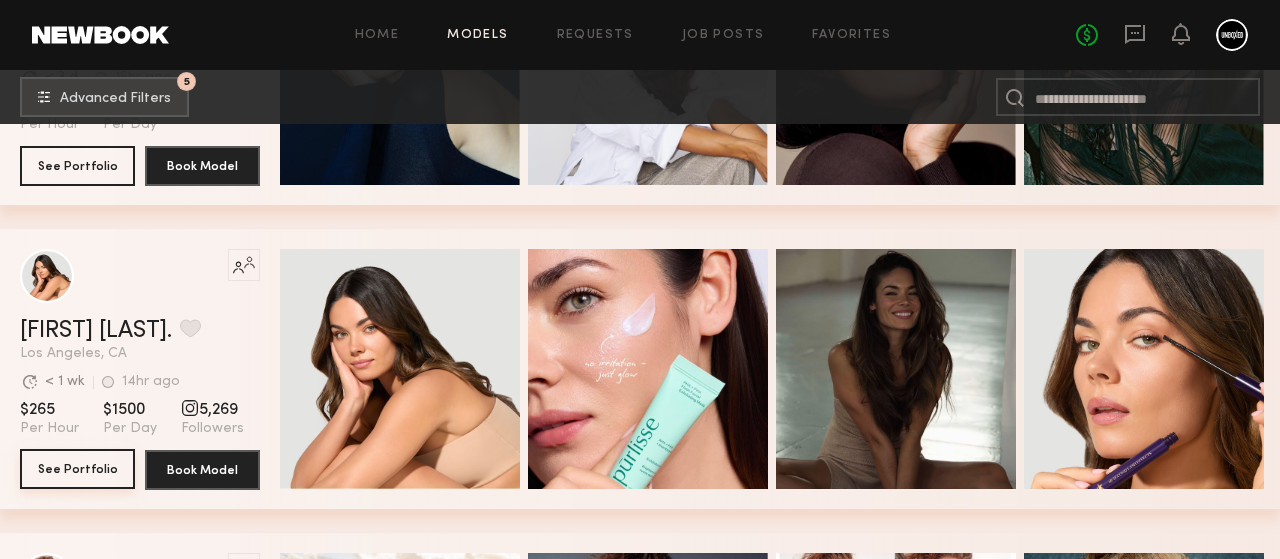 click on "See Portfolio" 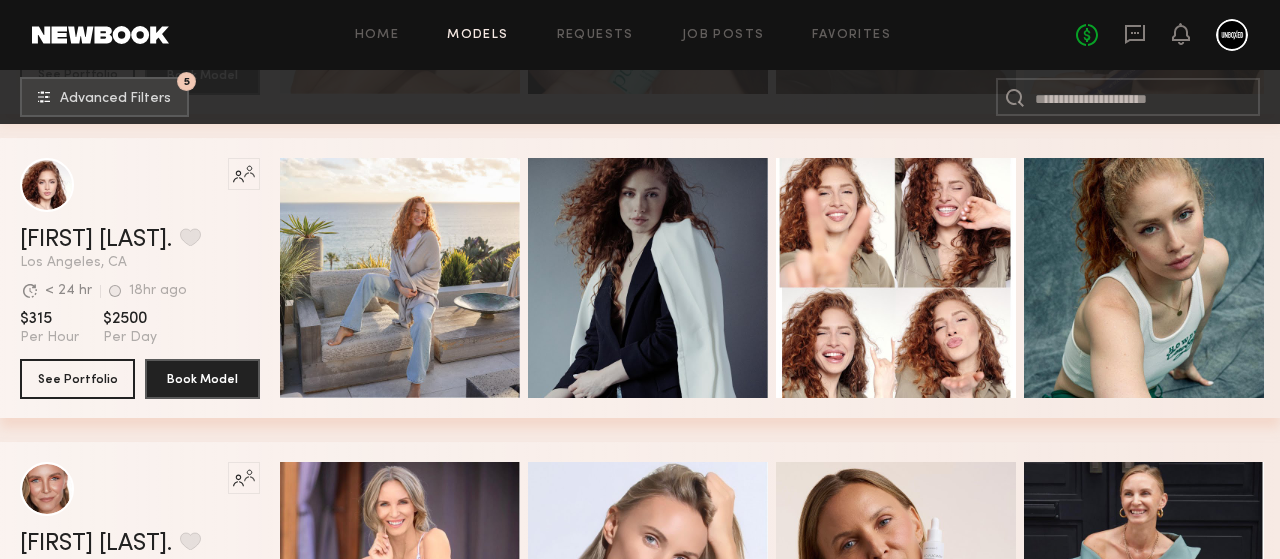 scroll, scrollTop: 6106, scrollLeft: 0, axis: vertical 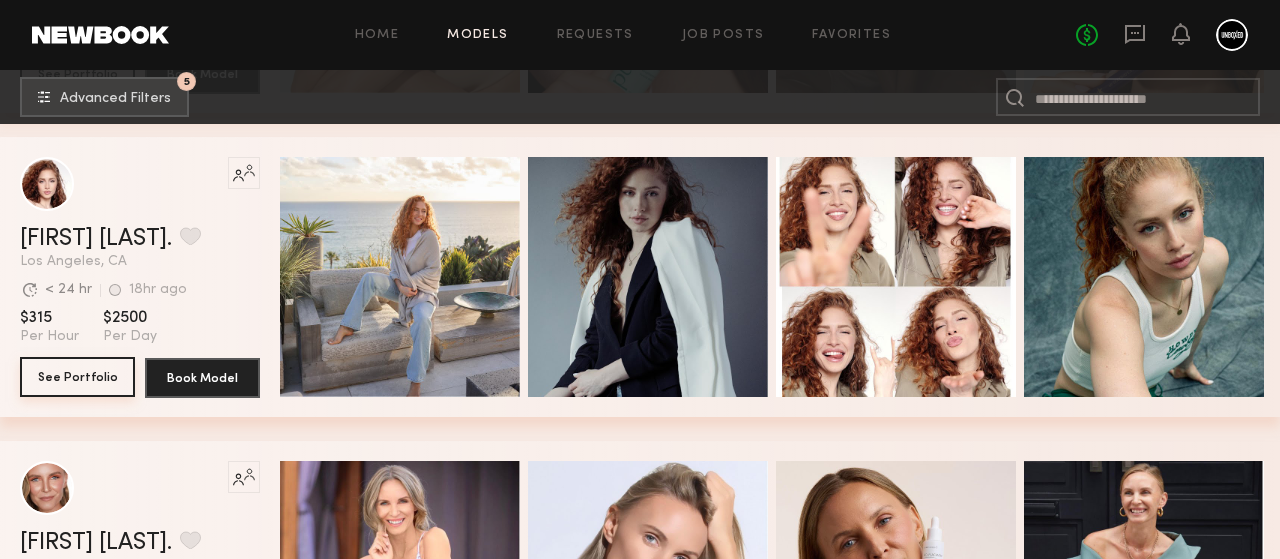 click on "See Portfolio" 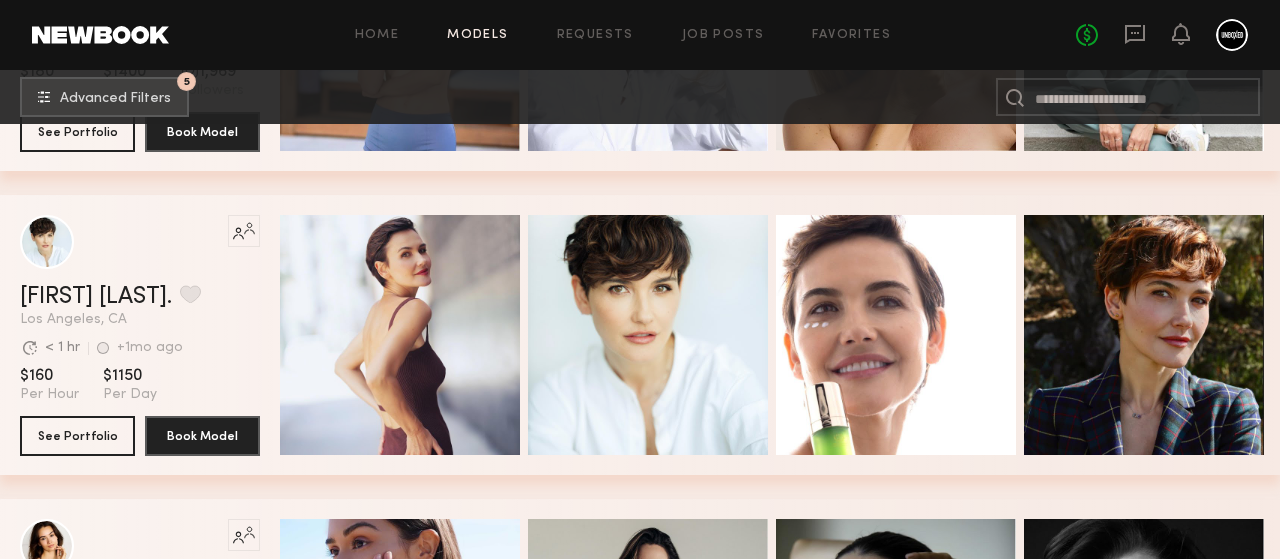 scroll, scrollTop: 6654, scrollLeft: 0, axis: vertical 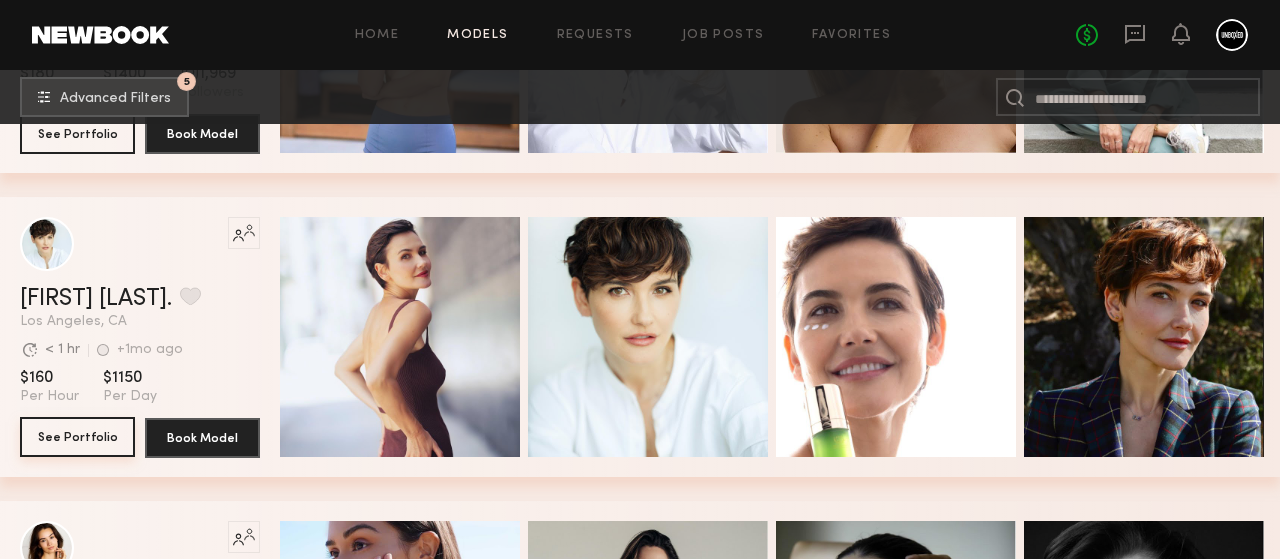 click on "See Portfolio" 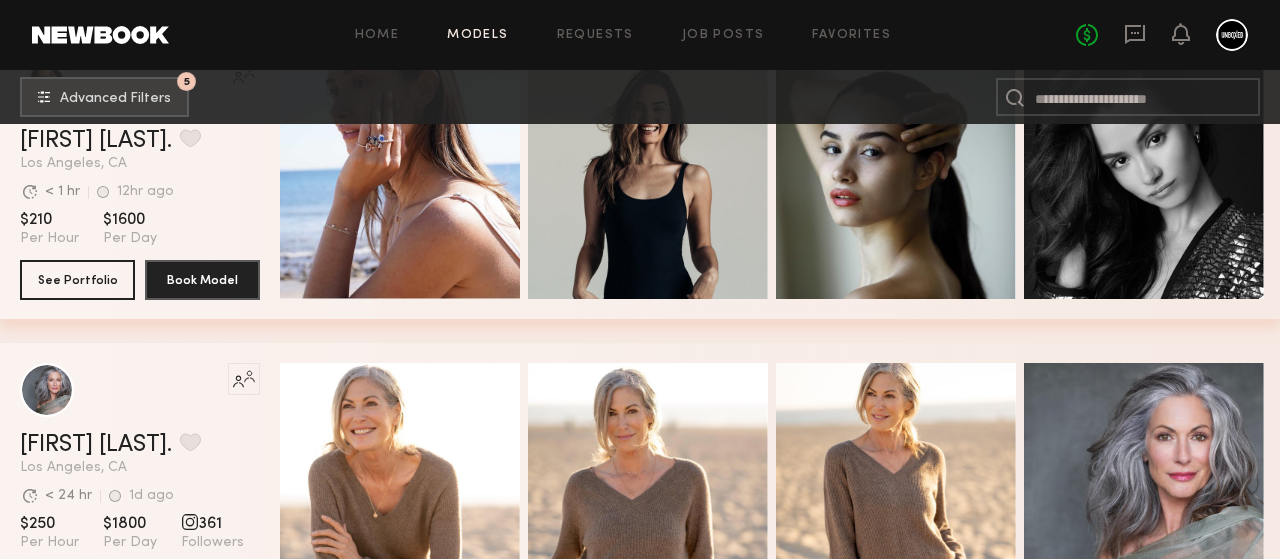 scroll, scrollTop: 7118, scrollLeft: 0, axis: vertical 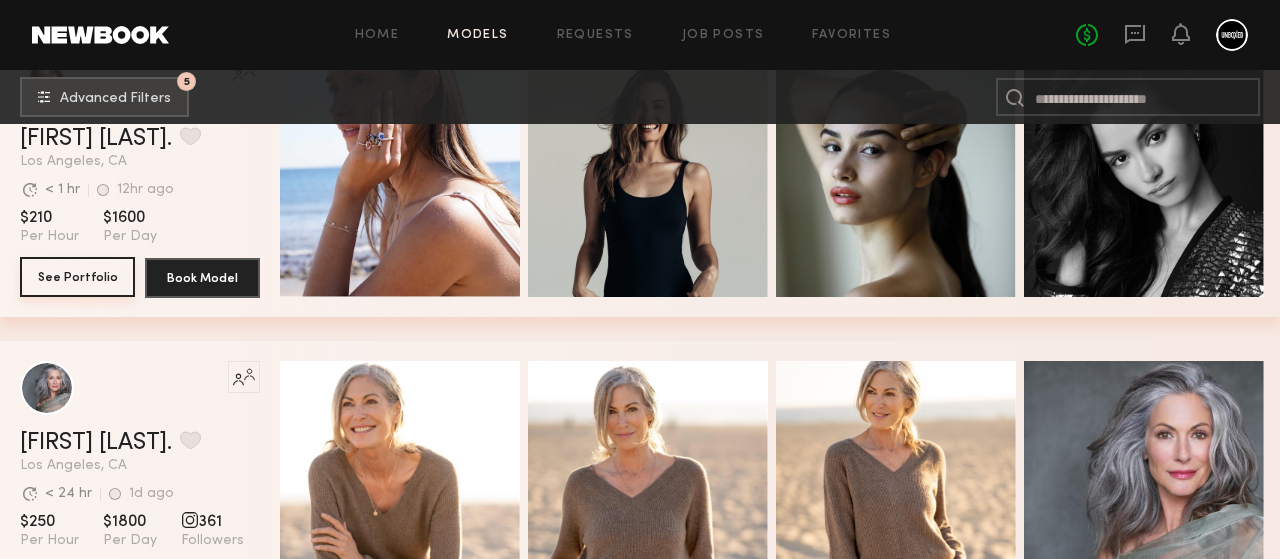 click on "See Portfolio" 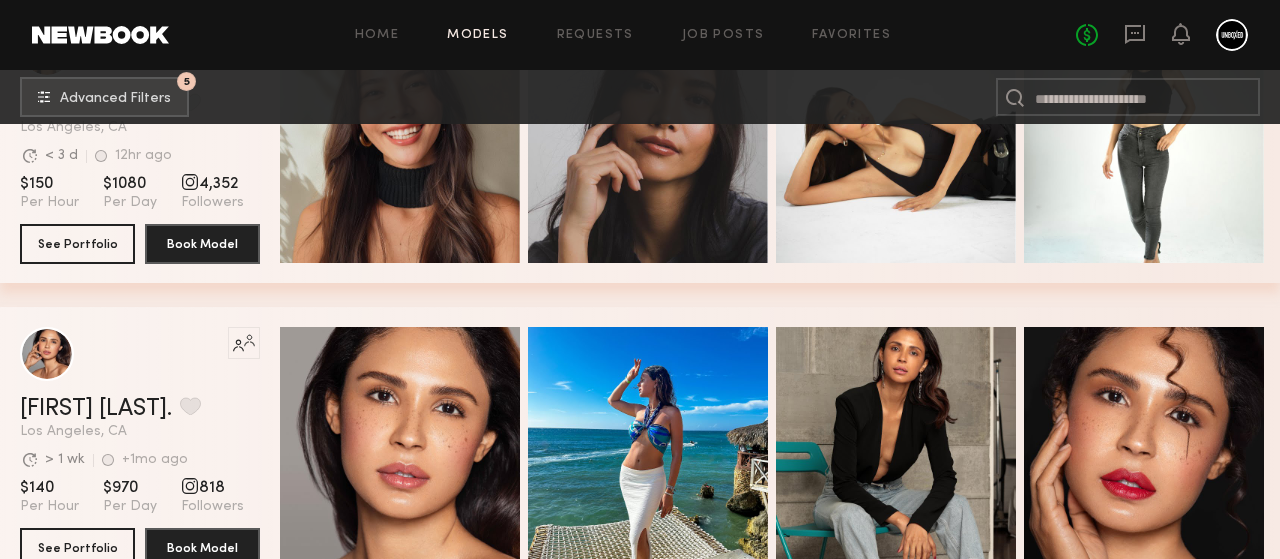 scroll, scrollTop: 7843, scrollLeft: 0, axis: vertical 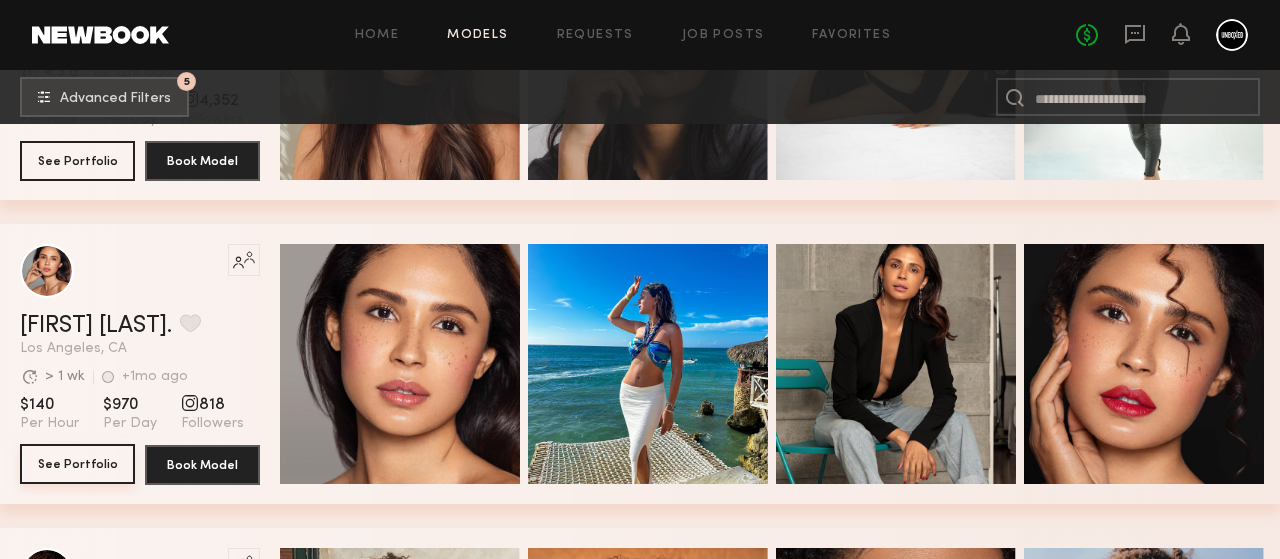 click on "See Portfolio" 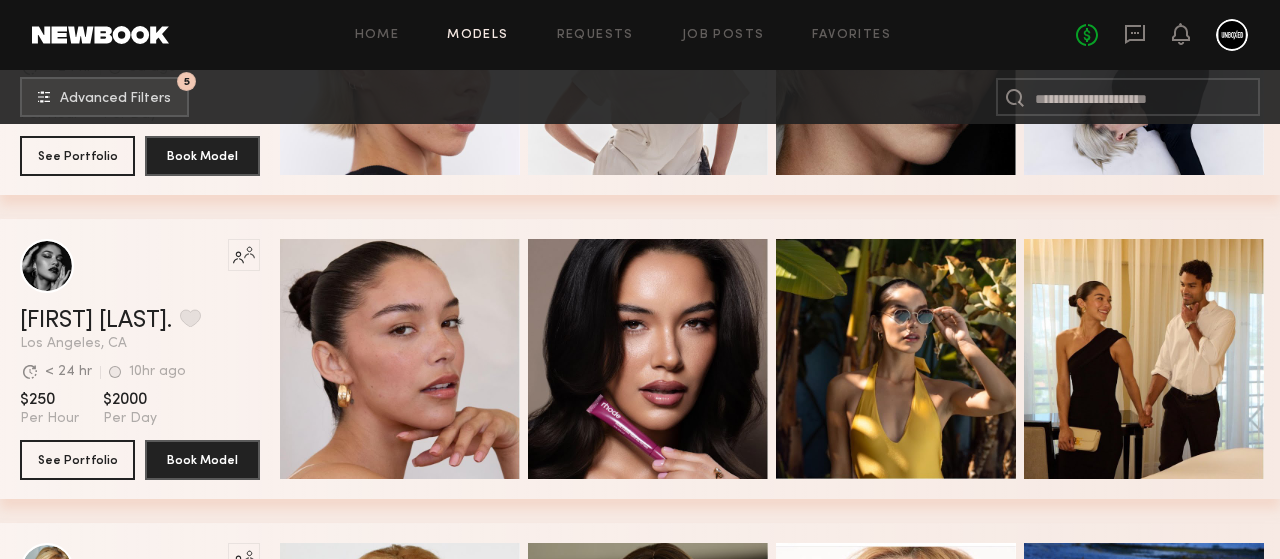 scroll, scrollTop: 8812, scrollLeft: 0, axis: vertical 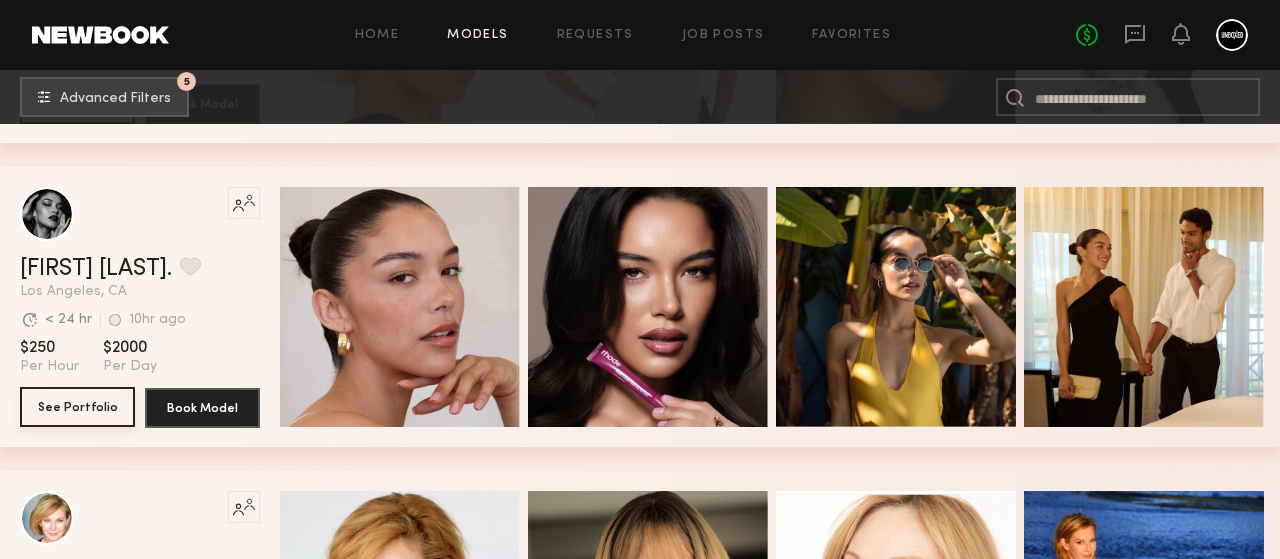 click on "See Portfolio" 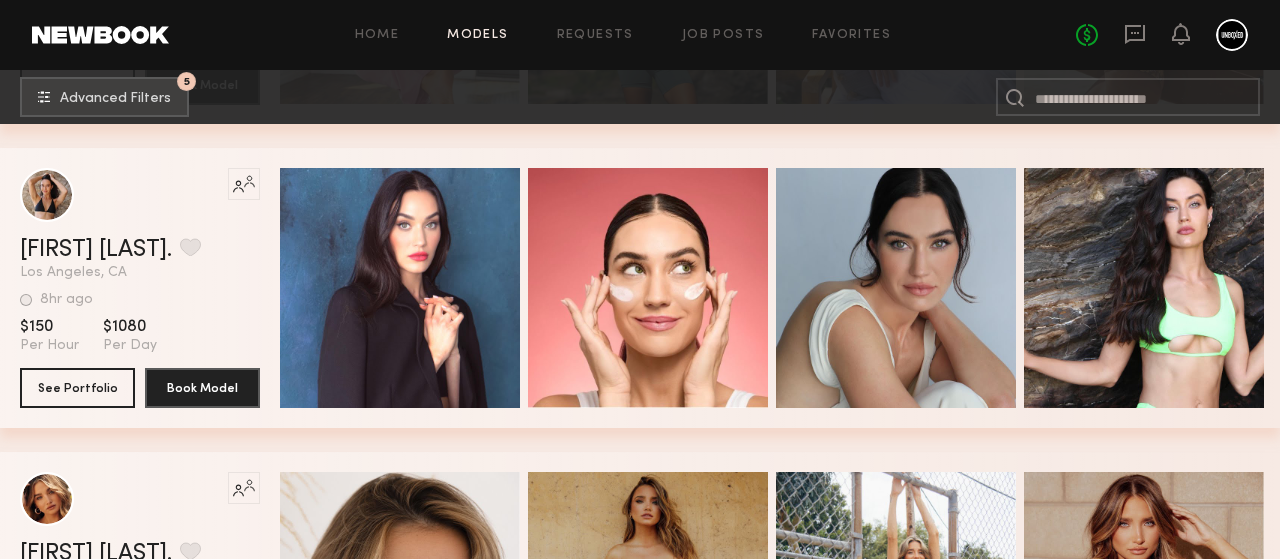 scroll, scrollTop: 10039, scrollLeft: 0, axis: vertical 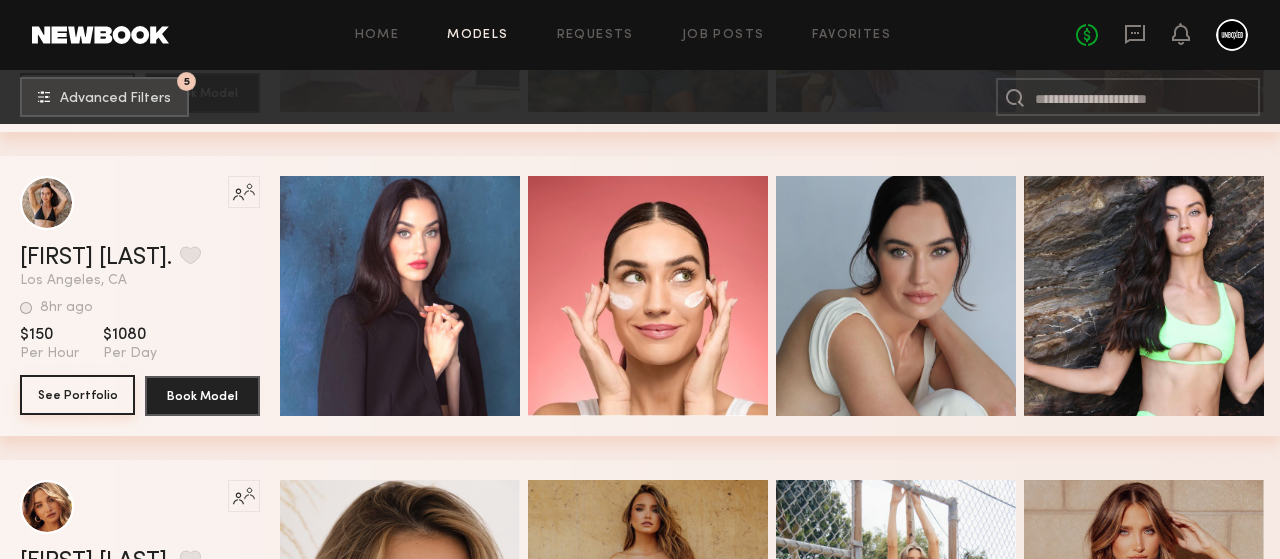 click on "See Portfolio" 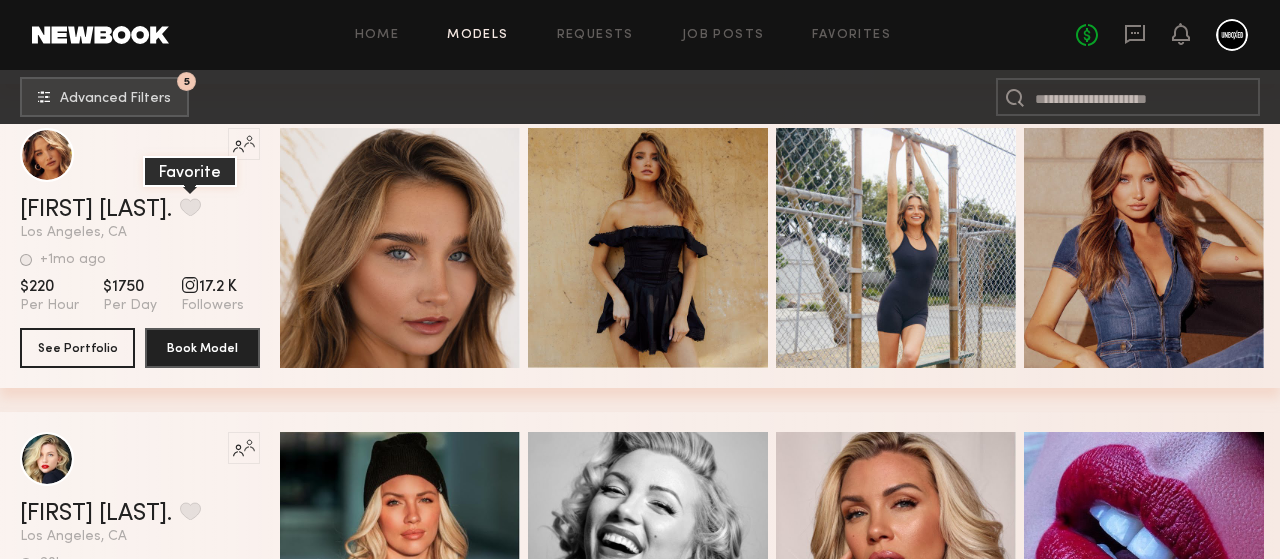 scroll, scrollTop: 10392, scrollLeft: 0, axis: vertical 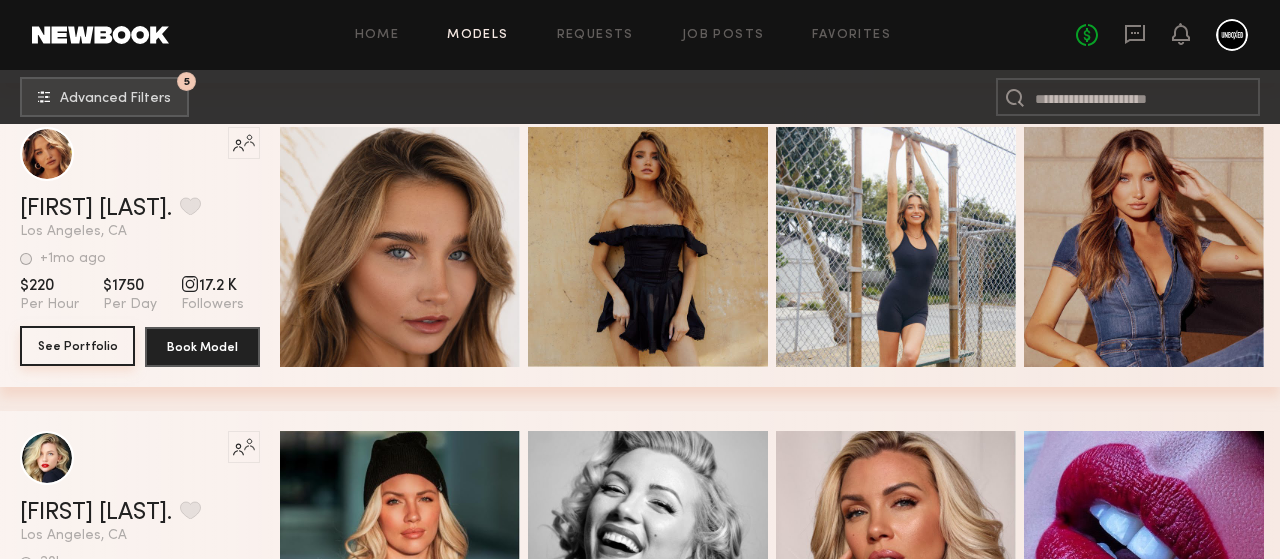 click on "See Portfolio" 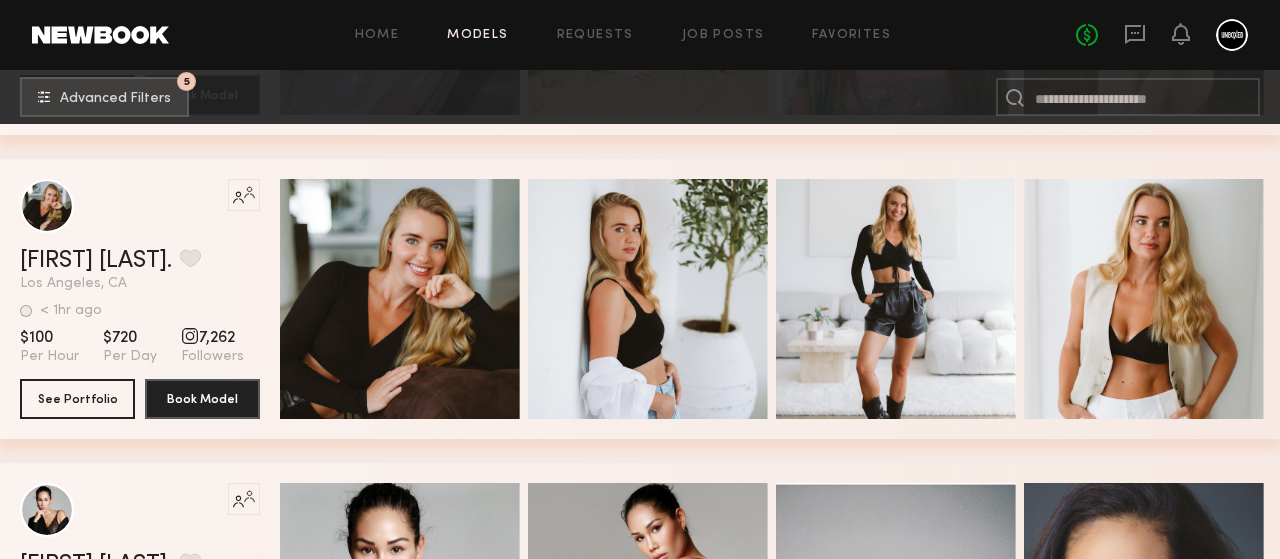 scroll, scrollTop: 11271, scrollLeft: 0, axis: vertical 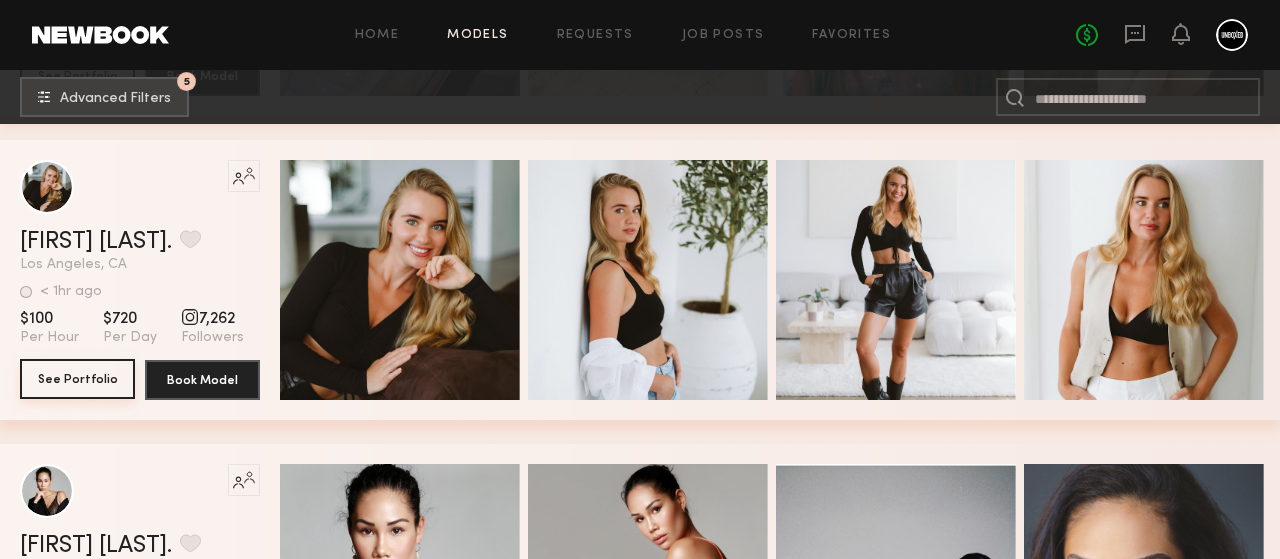 click on "See Portfolio" 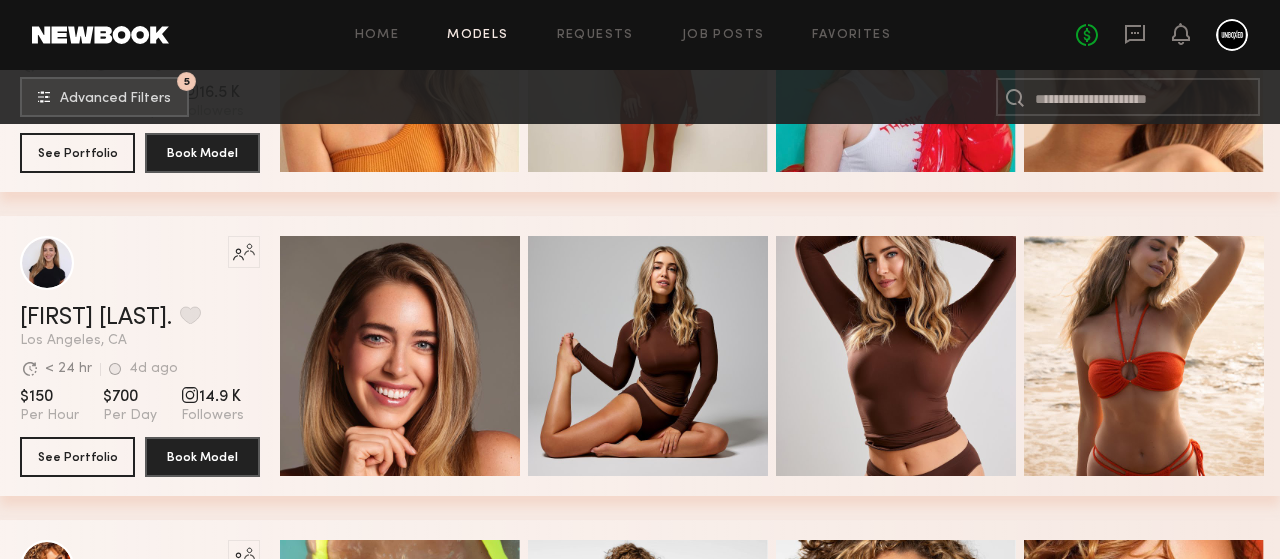 scroll, scrollTop: 13021, scrollLeft: 0, axis: vertical 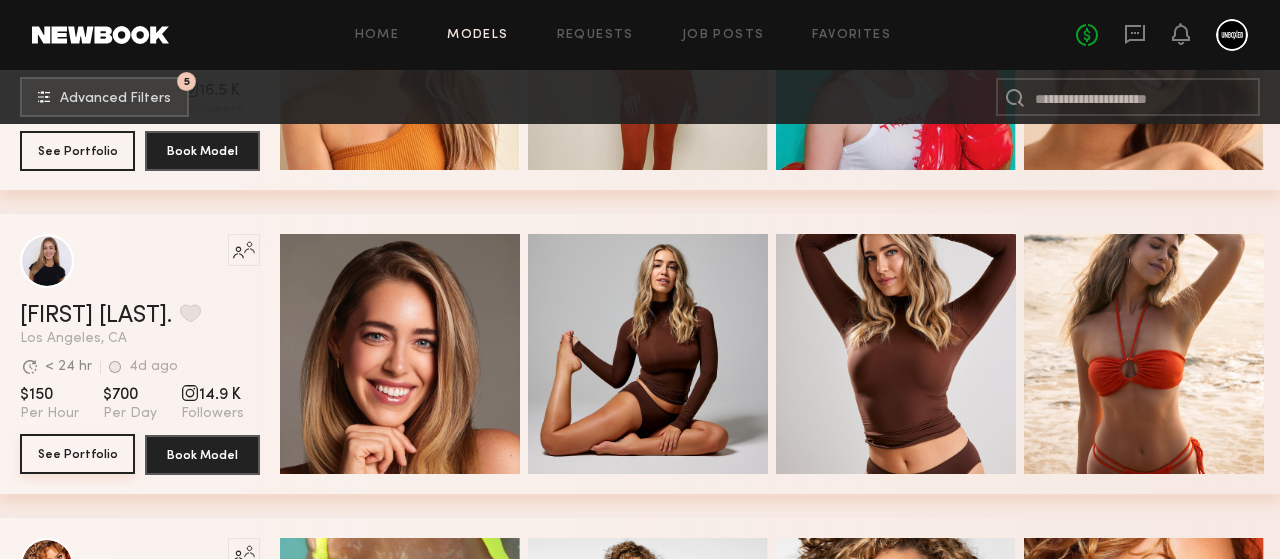 click on "See Portfolio" 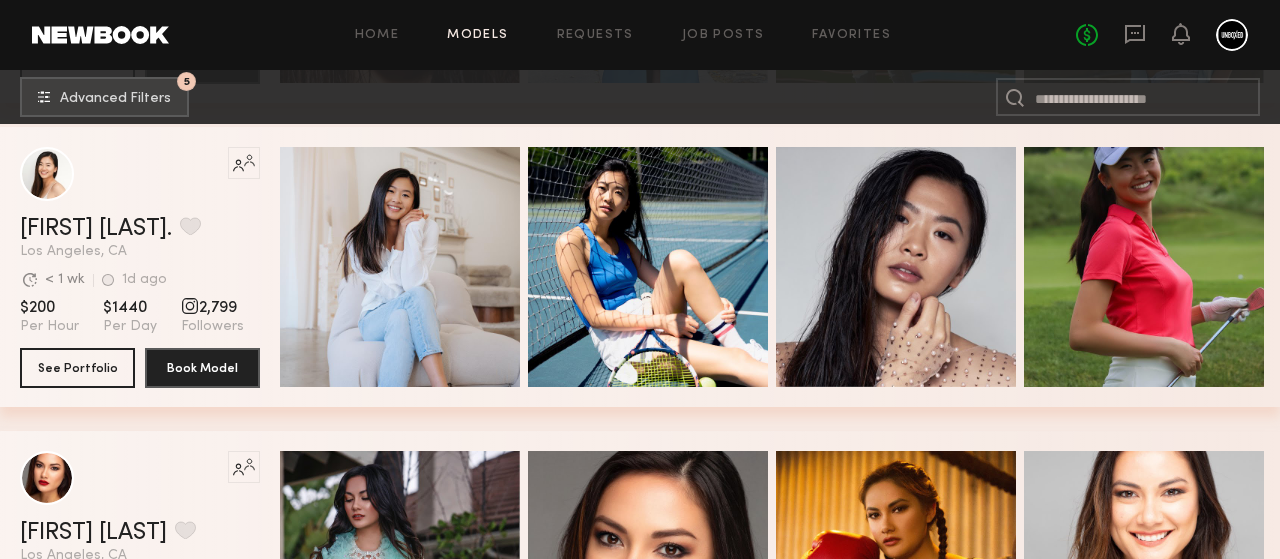 scroll, scrollTop: 14022, scrollLeft: 0, axis: vertical 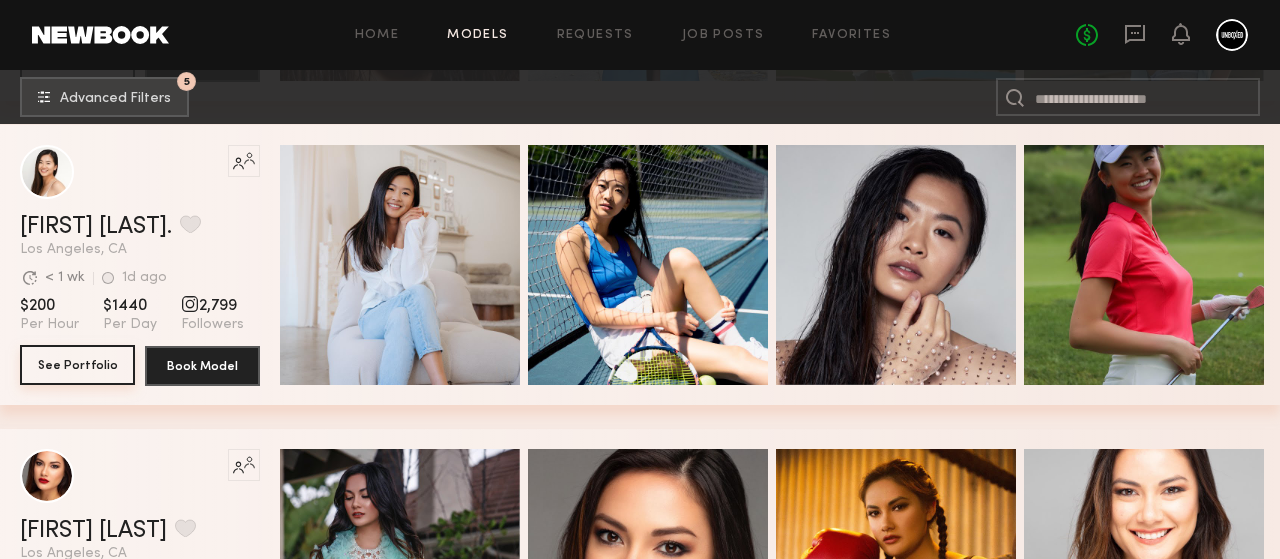 click on "See Portfolio" 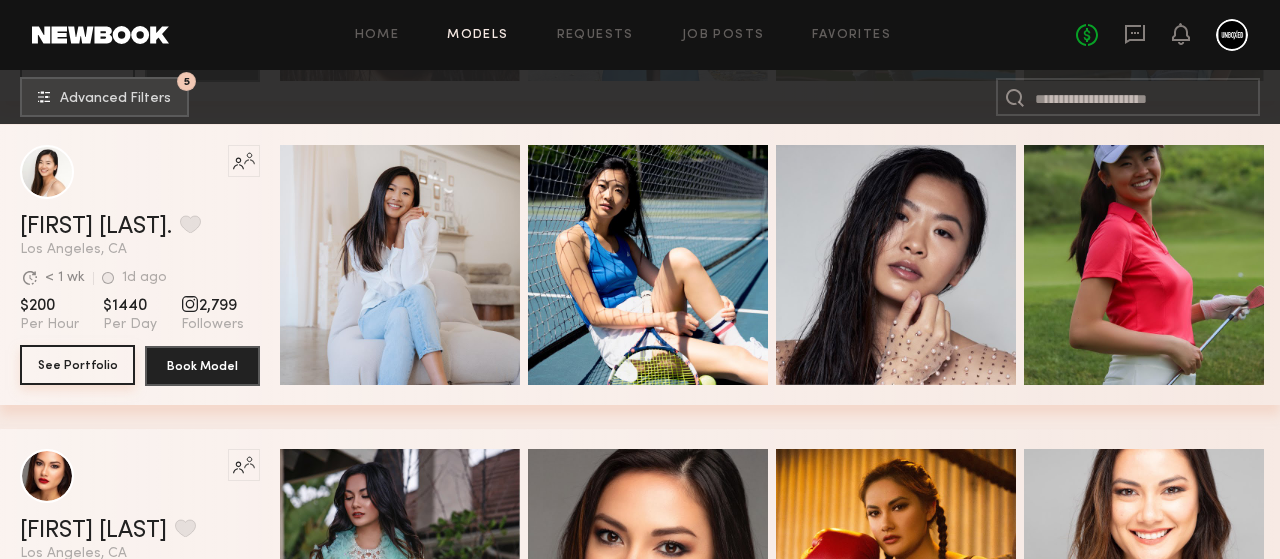 scroll, scrollTop: 14272, scrollLeft: 0, axis: vertical 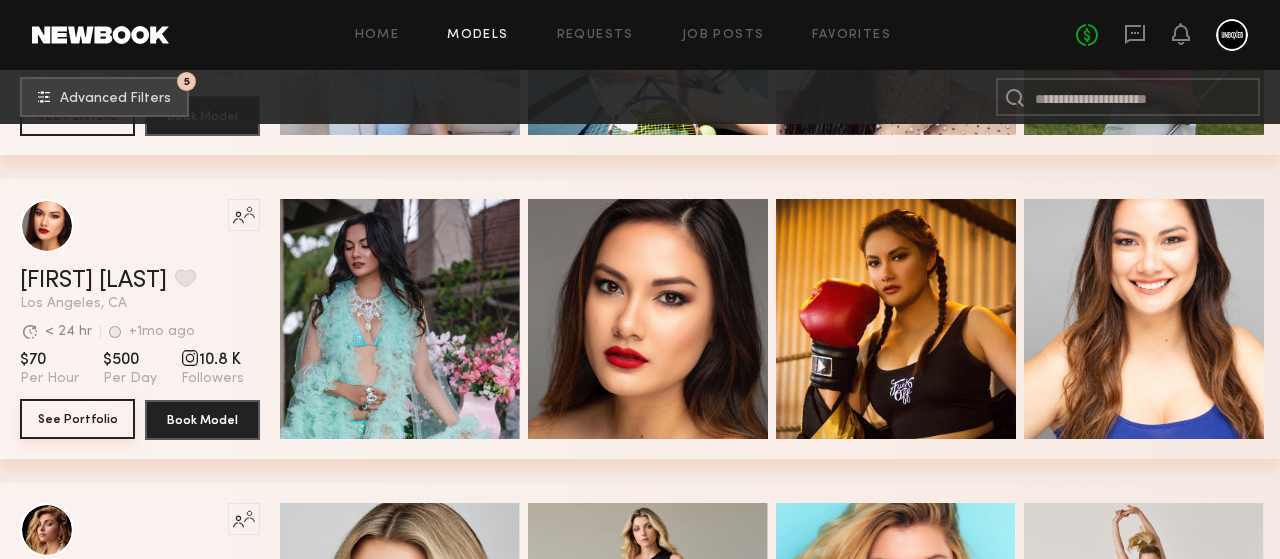 click on "See Portfolio" 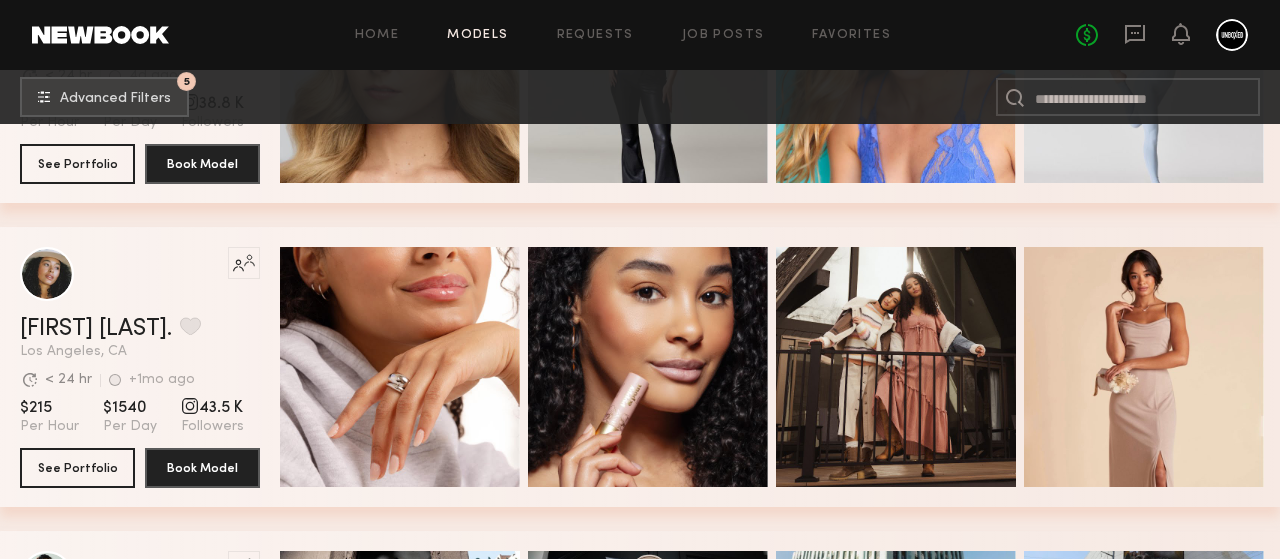 scroll, scrollTop: 14835, scrollLeft: 0, axis: vertical 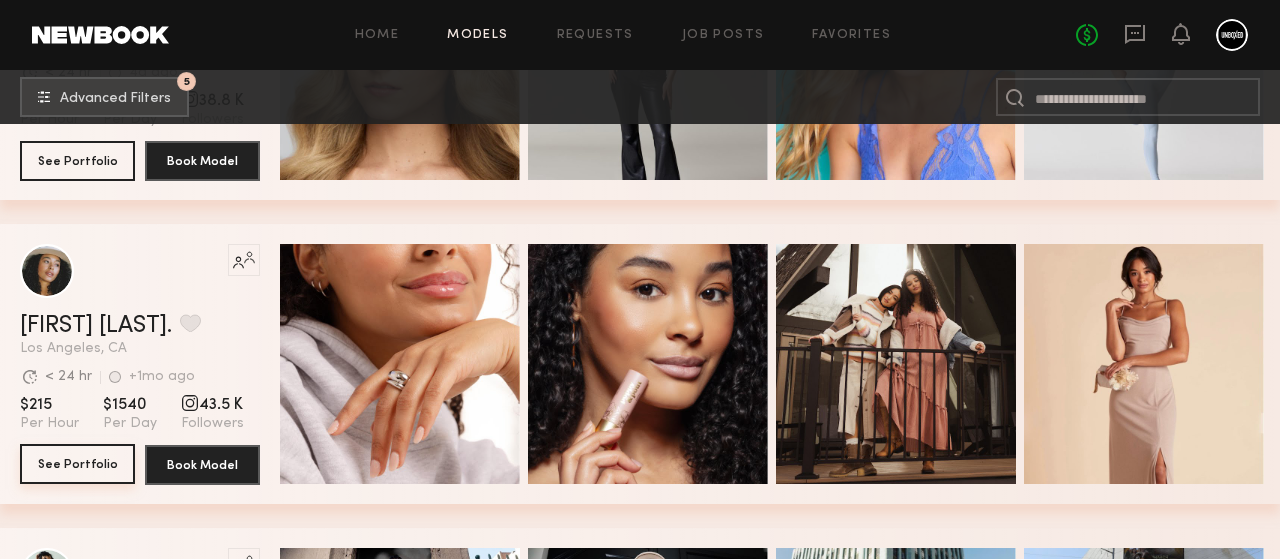 click on "See Portfolio" 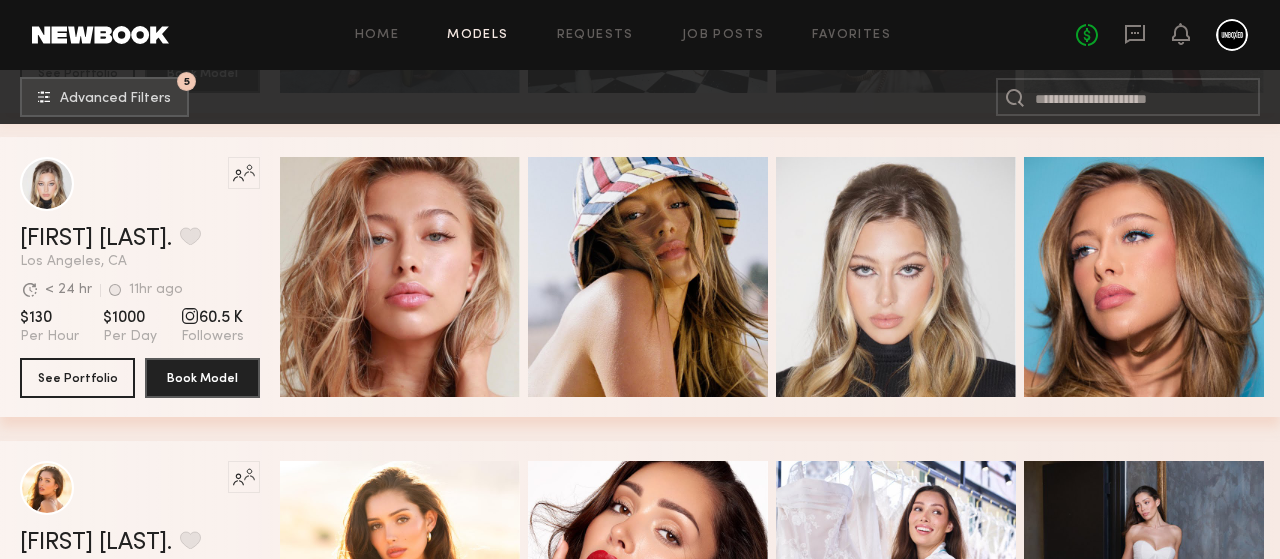 scroll, scrollTop: 15562, scrollLeft: 0, axis: vertical 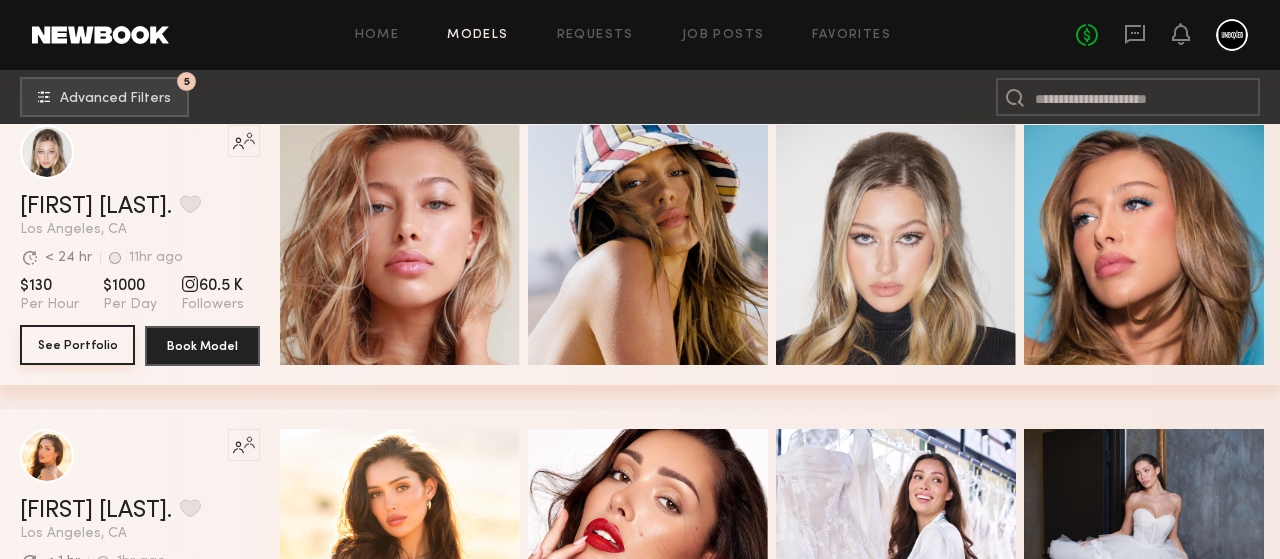 click on "See Portfolio" 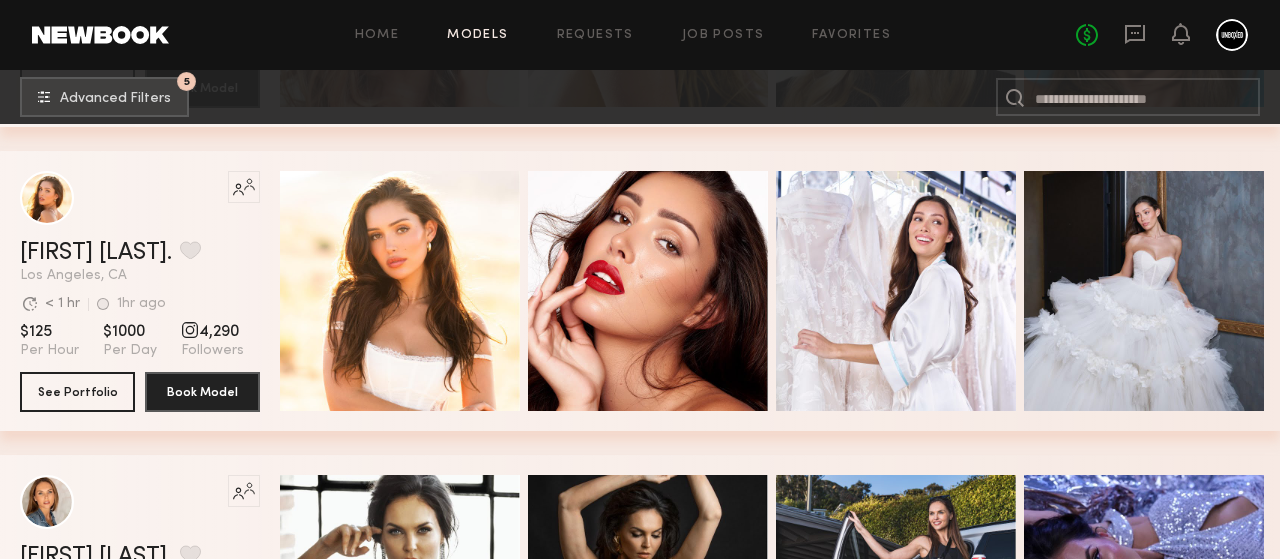 scroll, scrollTop: 15821, scrollLeft: 0, axis: vertical 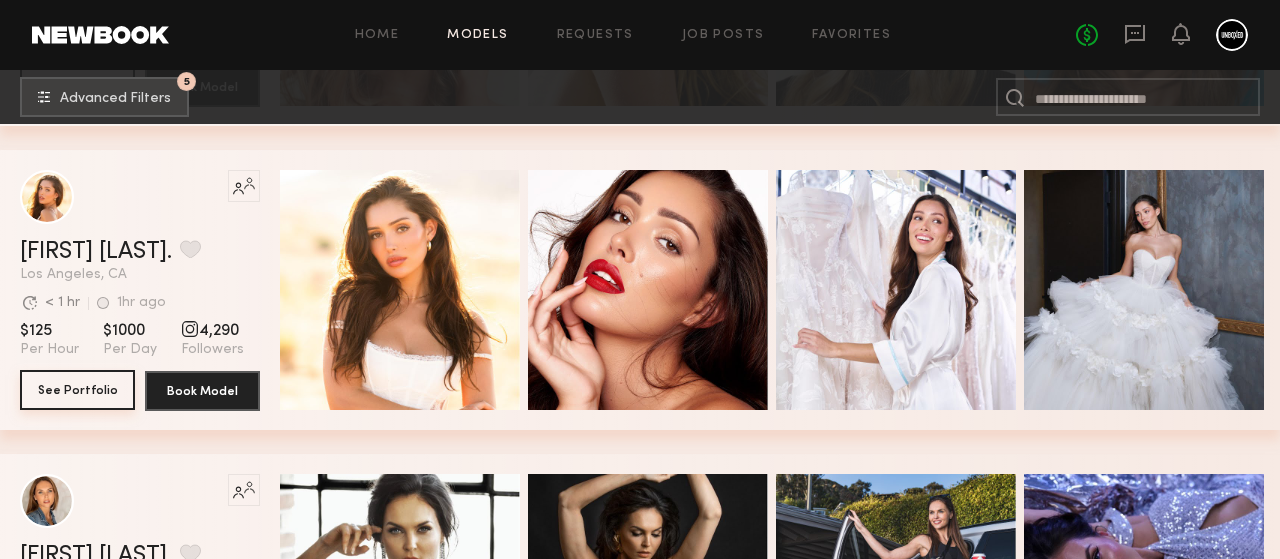 click on "See Portfolio" 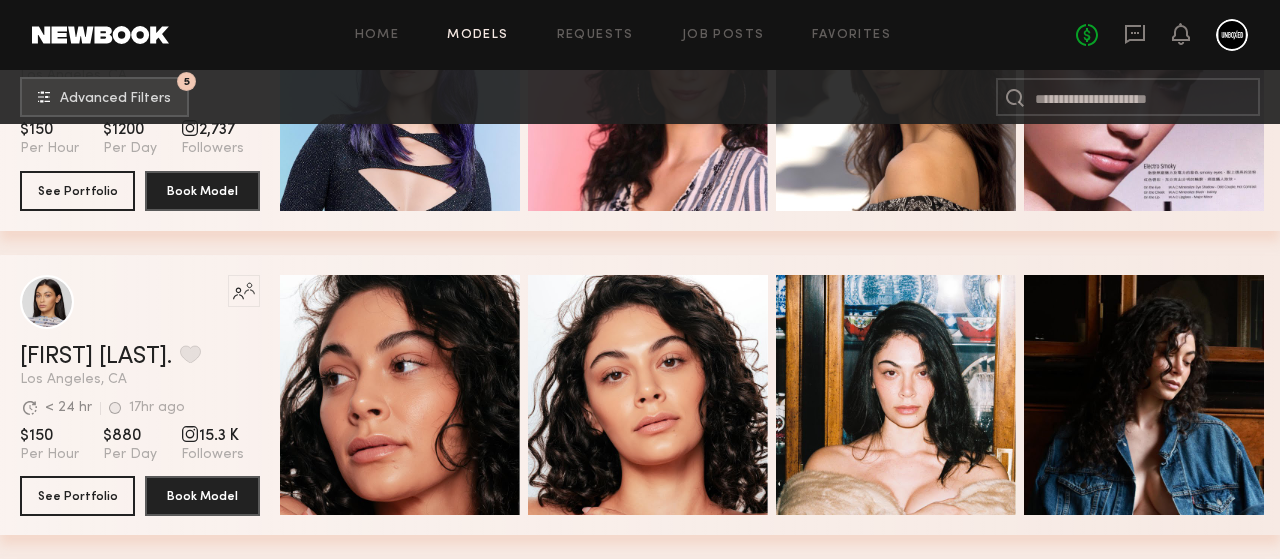 scroll, scrollTop: 17885, scrollLeft: 0, axis: vertical 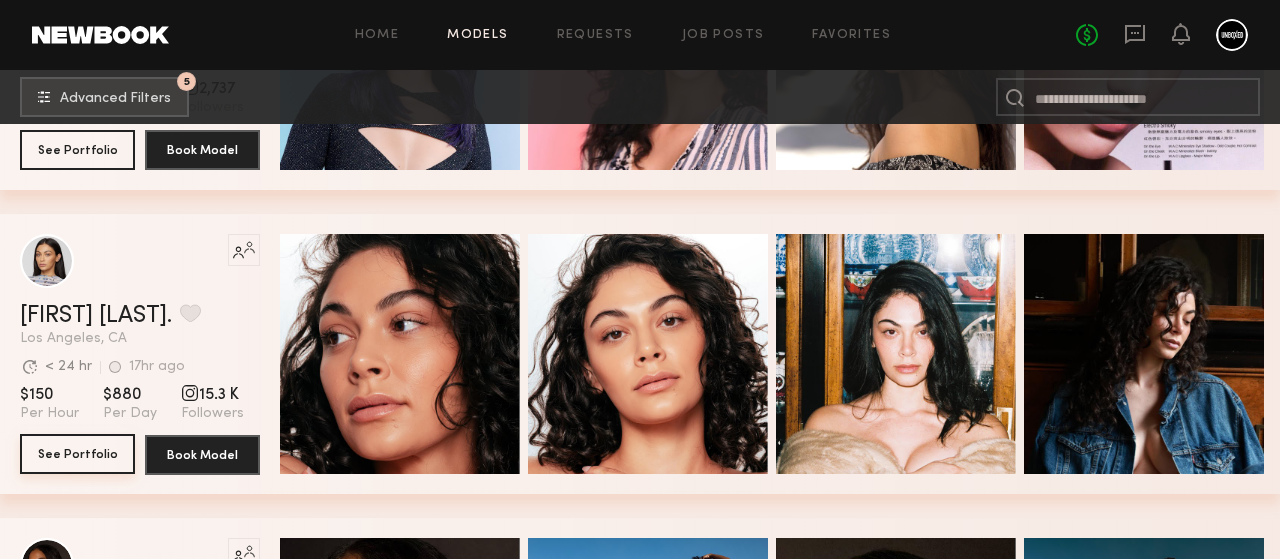 click on "See Portfolio" 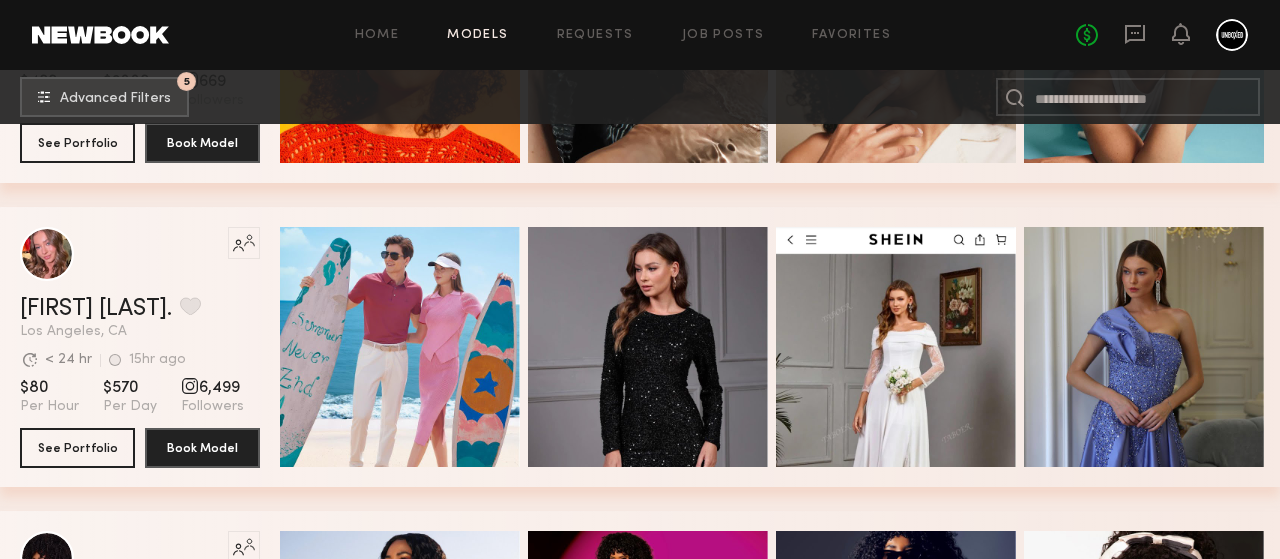 scroll, scrollTop: 19413, scrollLeft: 0, axis: vertical 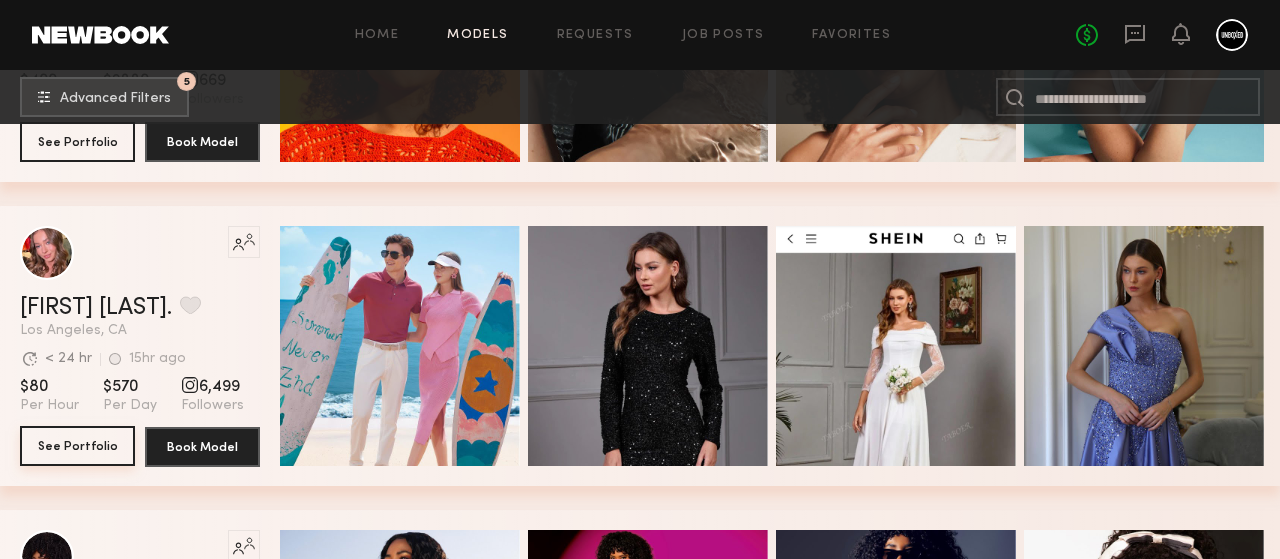 click on "See Portfolio" 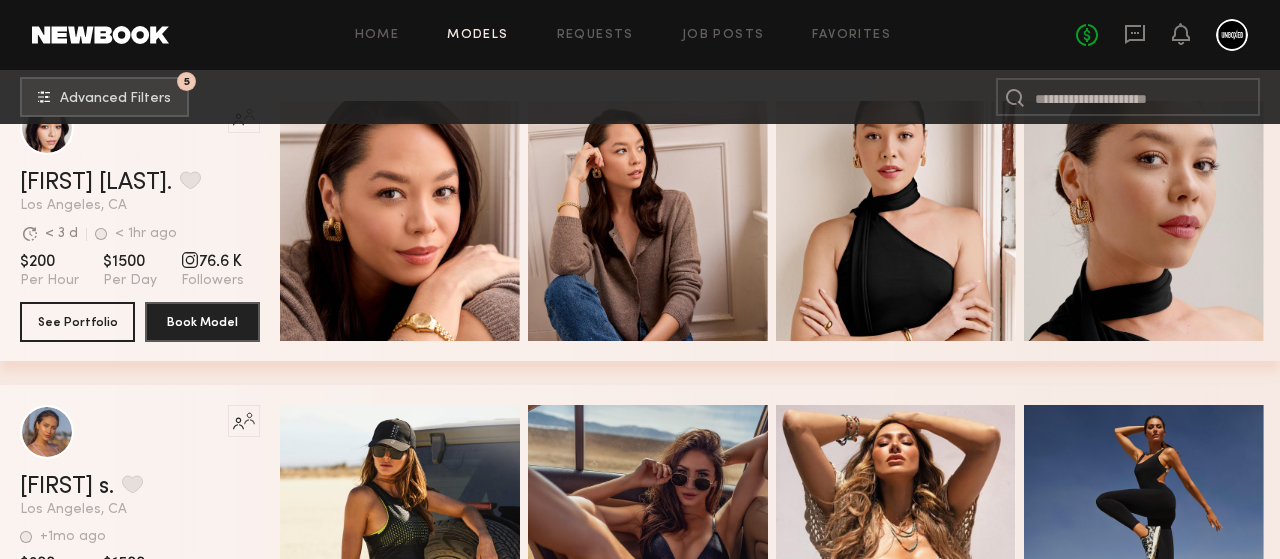 scroll, scrollTop: 20148, scrollLeft: 0, axis: vertical 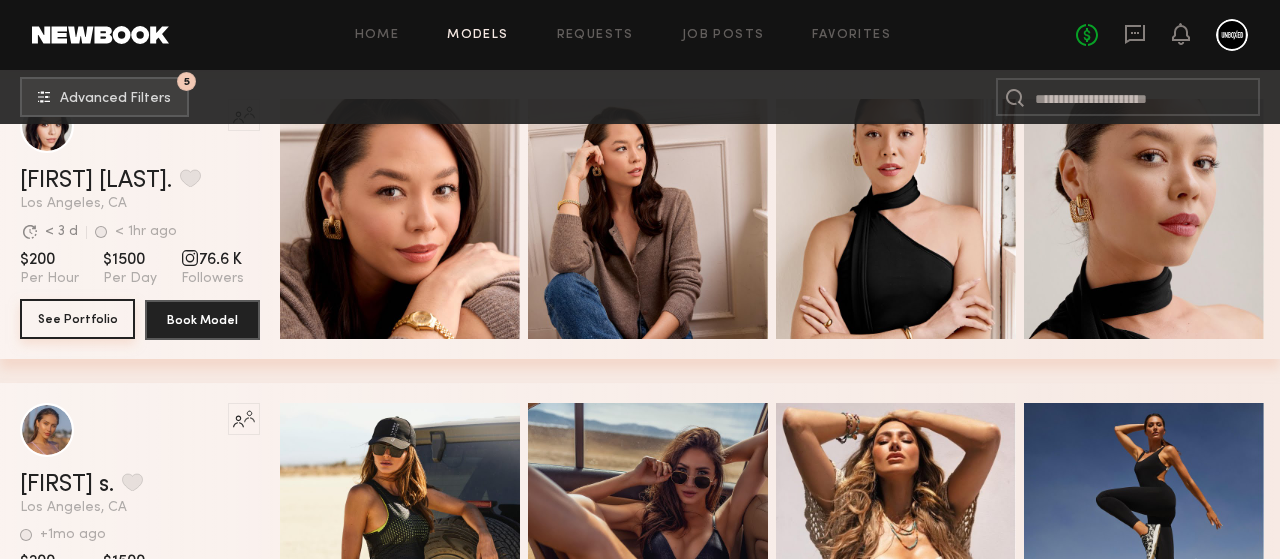 click on "See Portfolio" 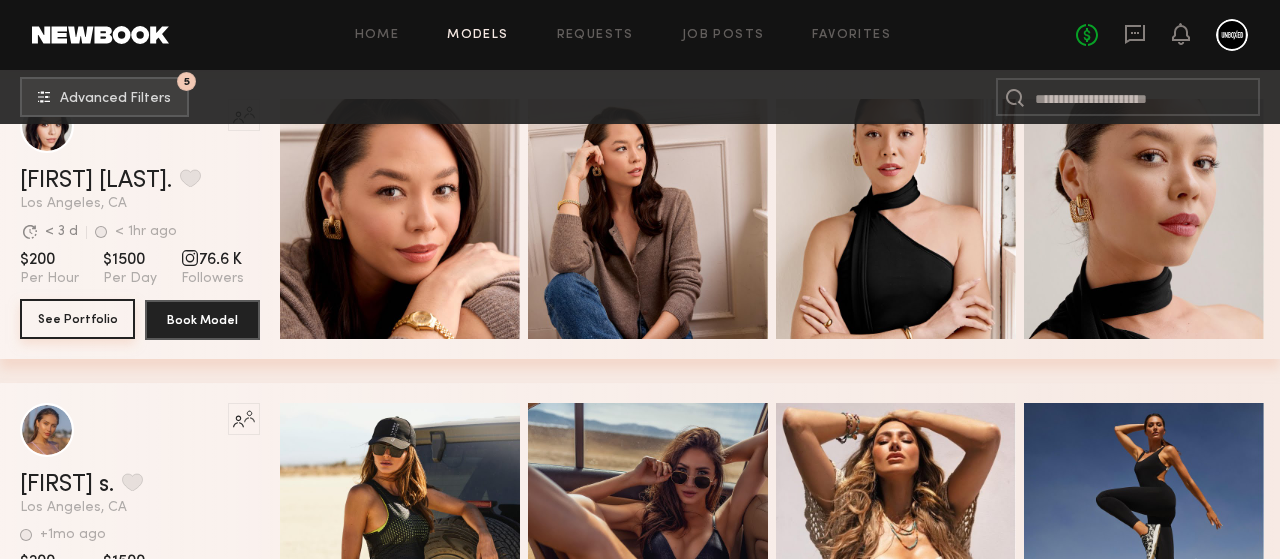 scroll, scrollTop: 20398, scrollLeft: 0, axis: vertical 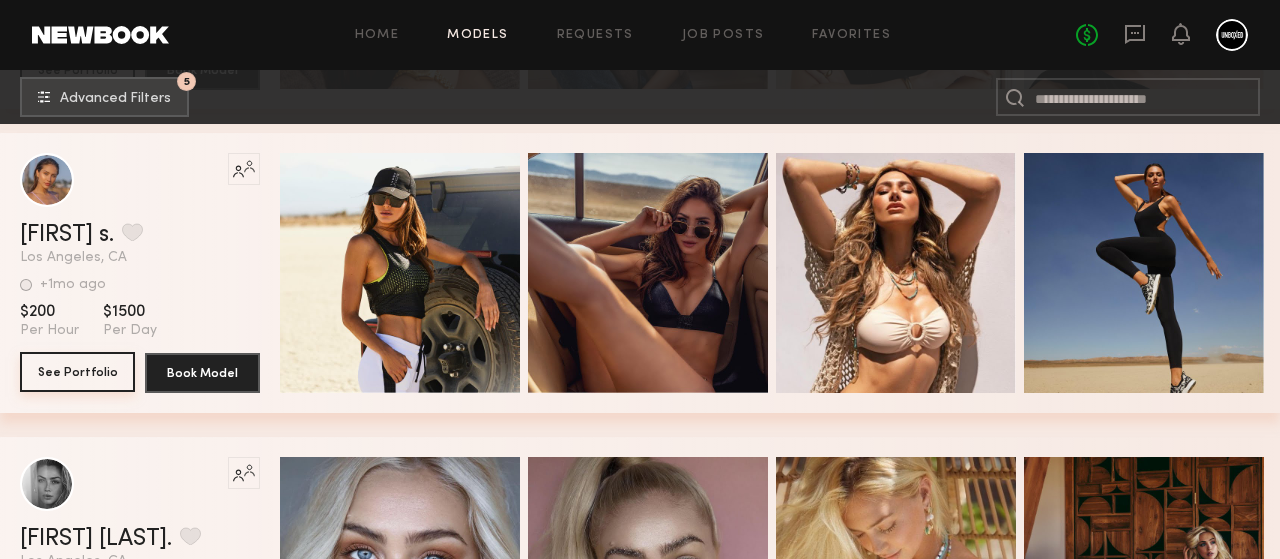 click on "See Portfolio" 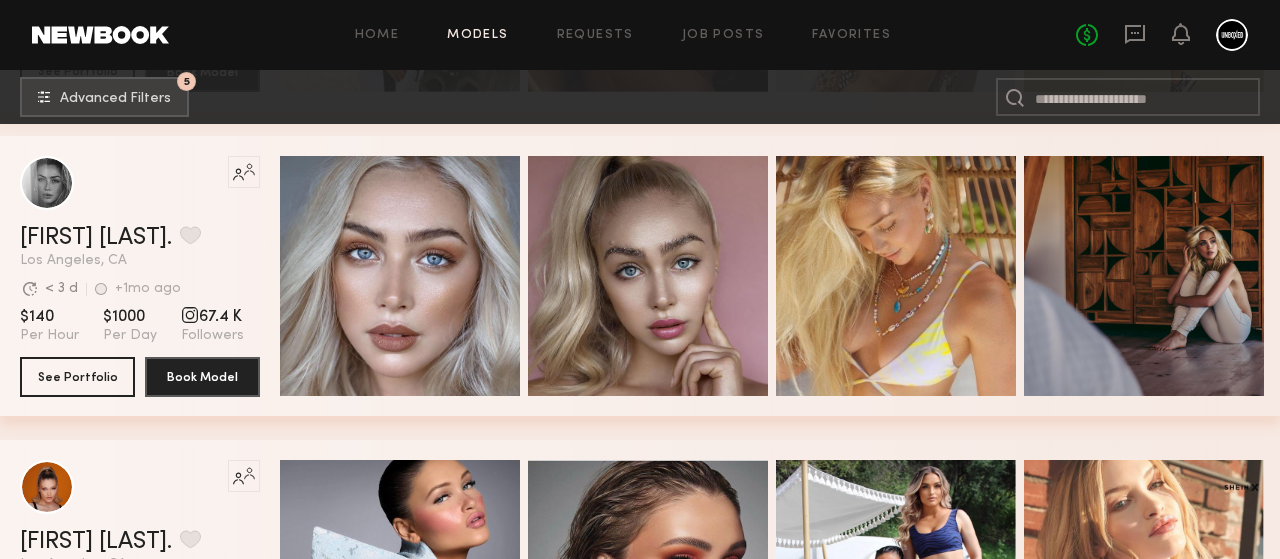 scroll, scrollTop: 20716, scrollLeft: 0, axis: vertical 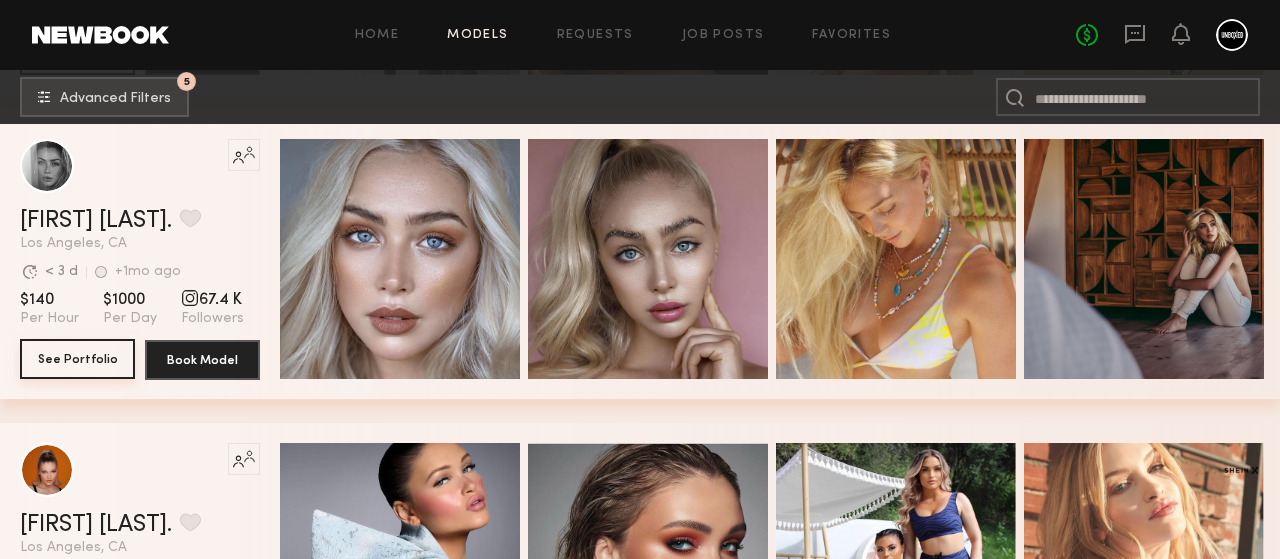 click on "See Portfolio" 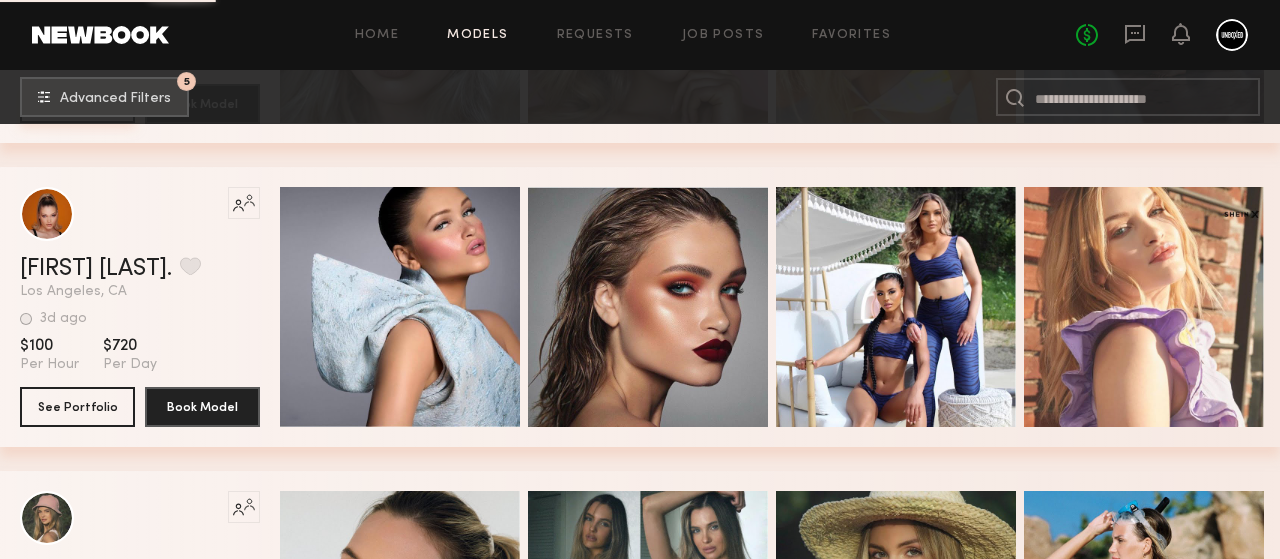 scroll, scrollTop: 20980, scrollLeft: 0, axis: vertical 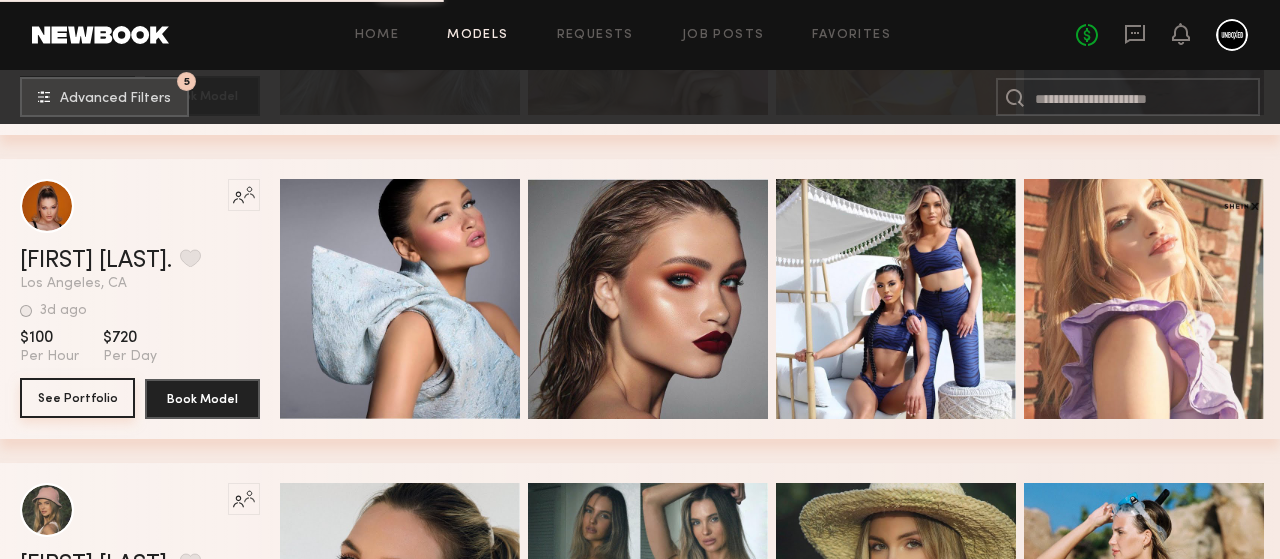 click on "See Portfolio" 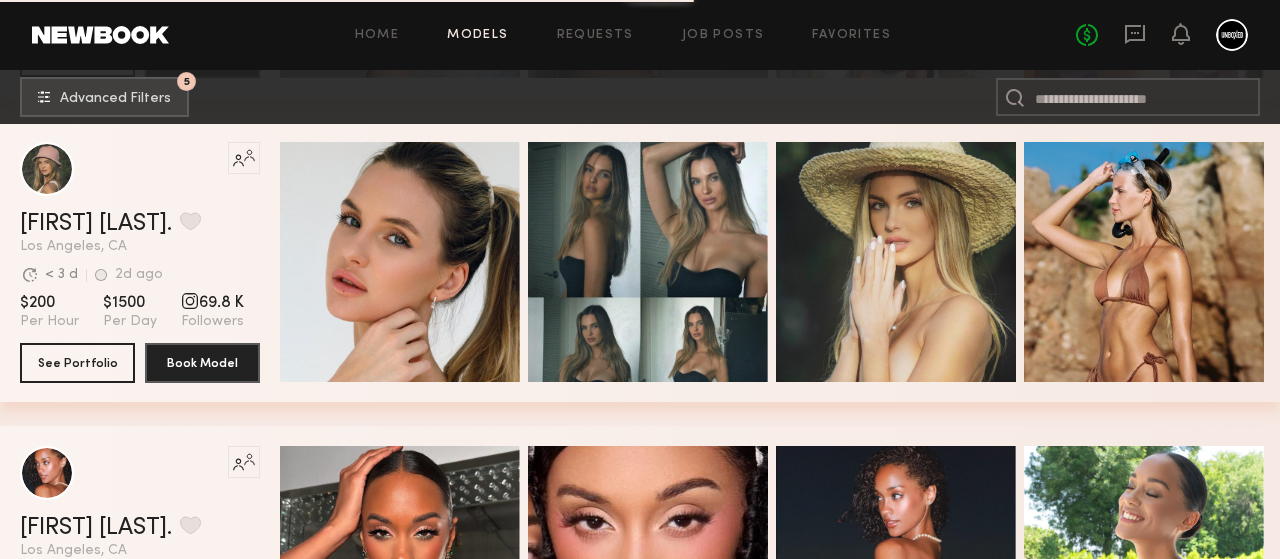scroll, scrollTop: 21323, scrollLeft: 0, axis: vertical 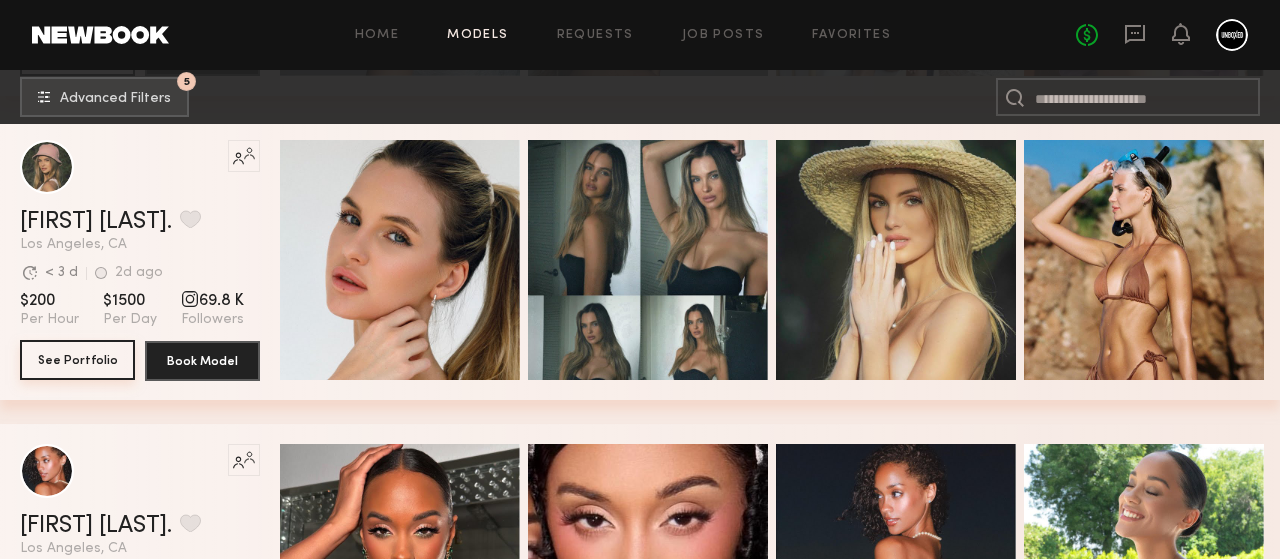 click on "See Portfolio" 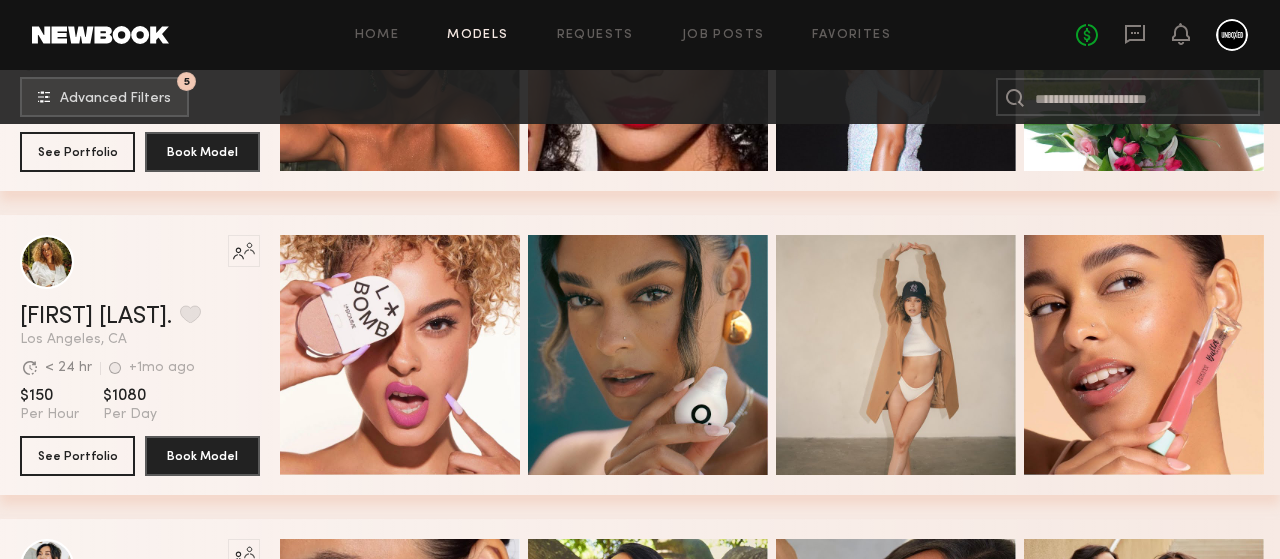 scroll, scrollTop: 21835, scrollLeft: 0, axis: vertical 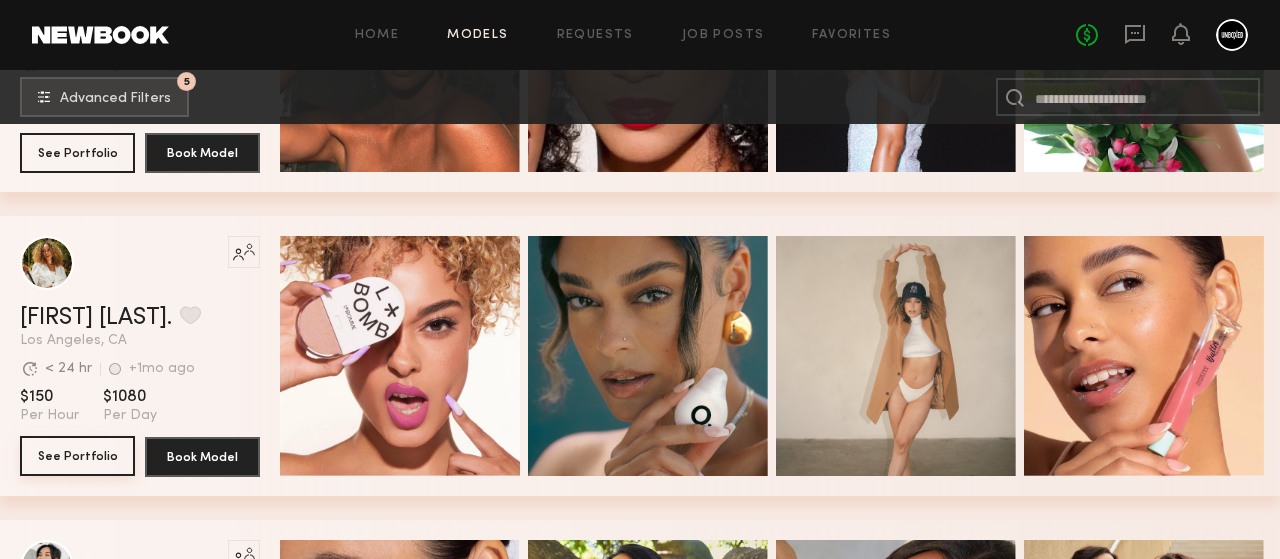 click on "See Portfolio" 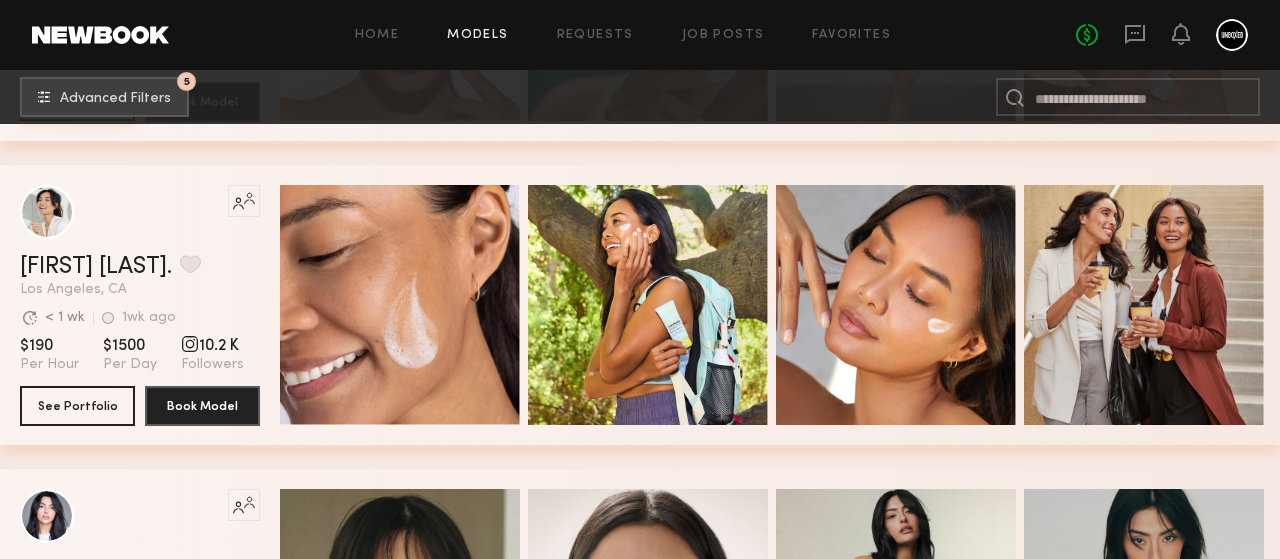 scroll, scrollTop: 22202, scrollLeft: 0, axis: vertical 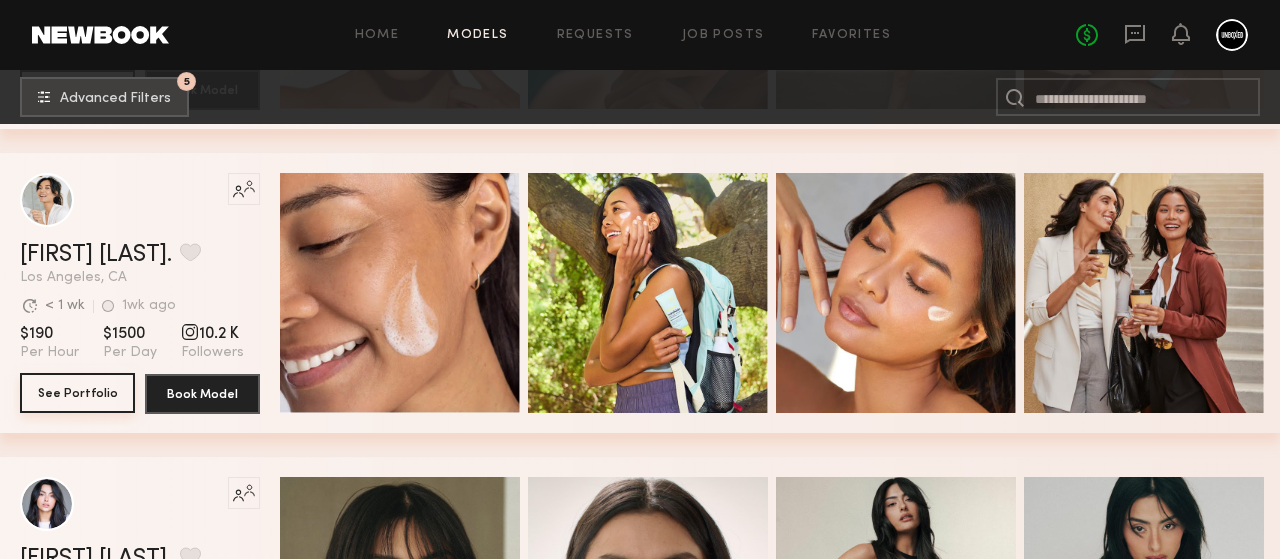click on "See Portfolio" 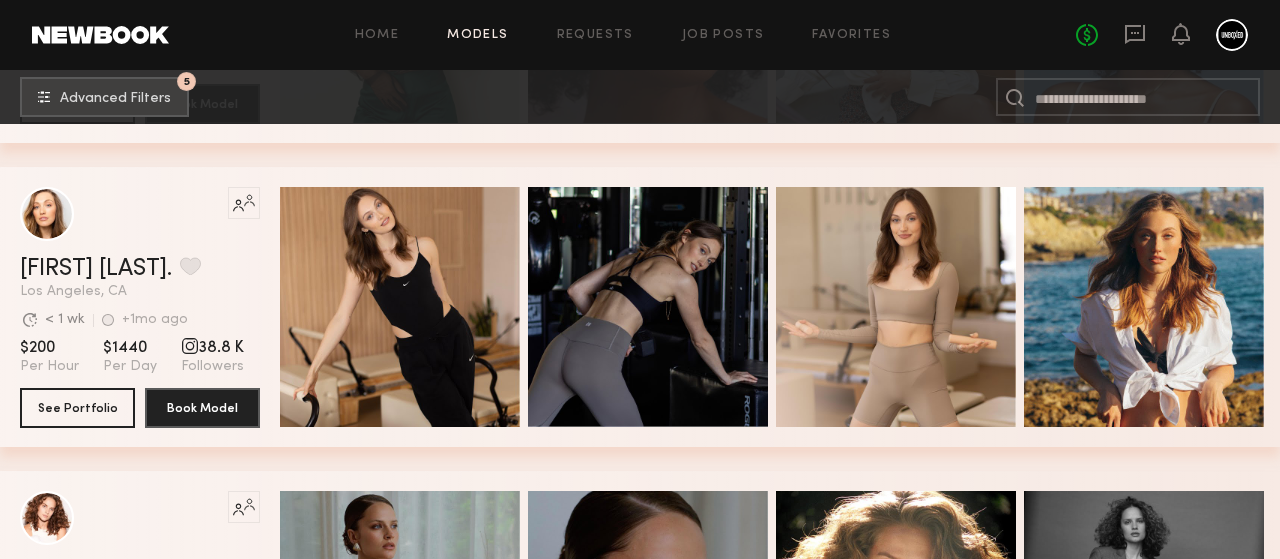 scroll, scrollTop: 23406, scrollLeft: 0, axis: vertical 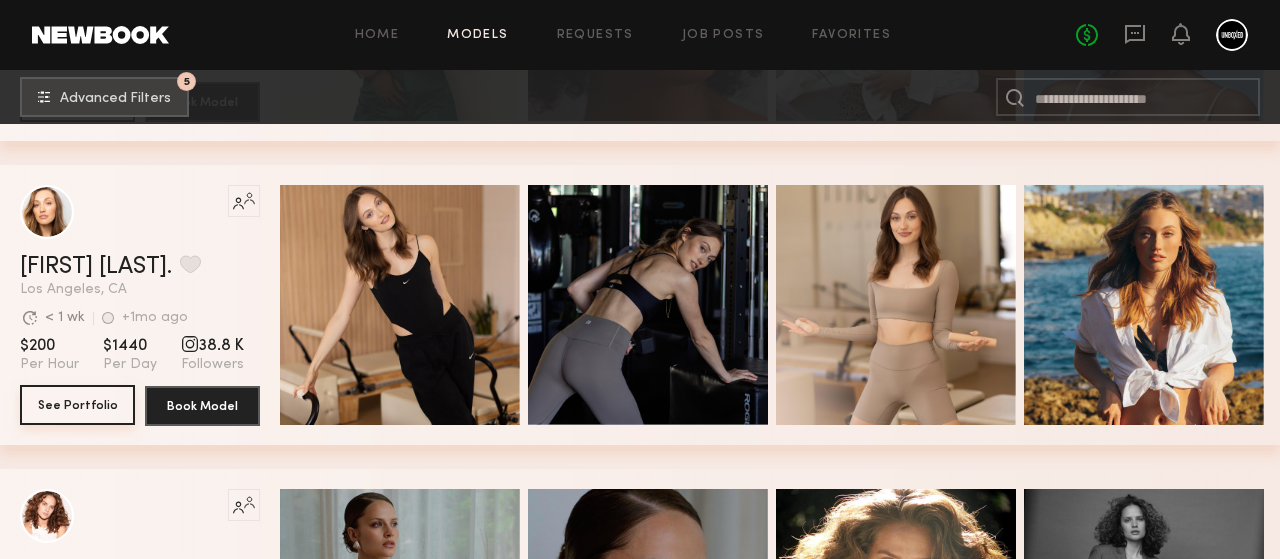 click on "See Portfolio" 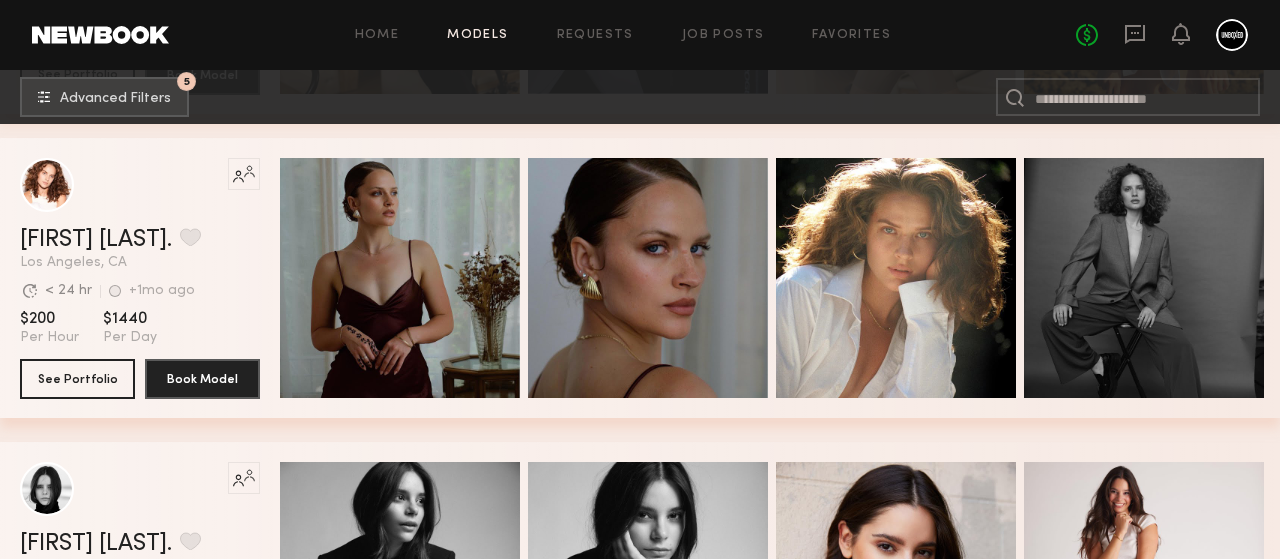 scroll, scrollTop: 23746, scrollLeft: 0, axis: vertical 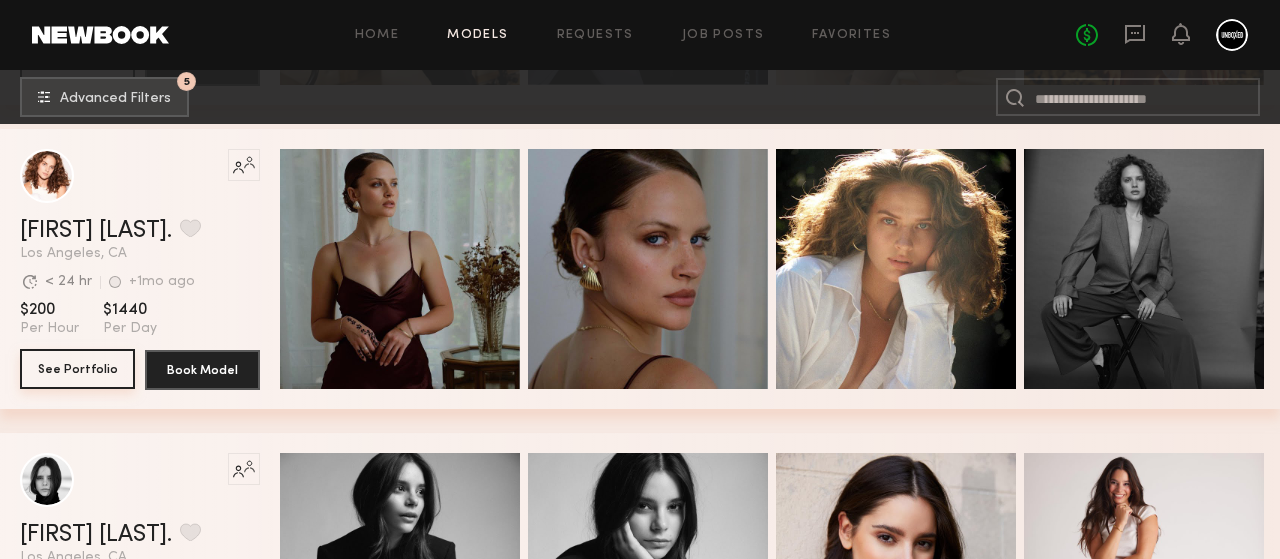 click on "See Portfolio" 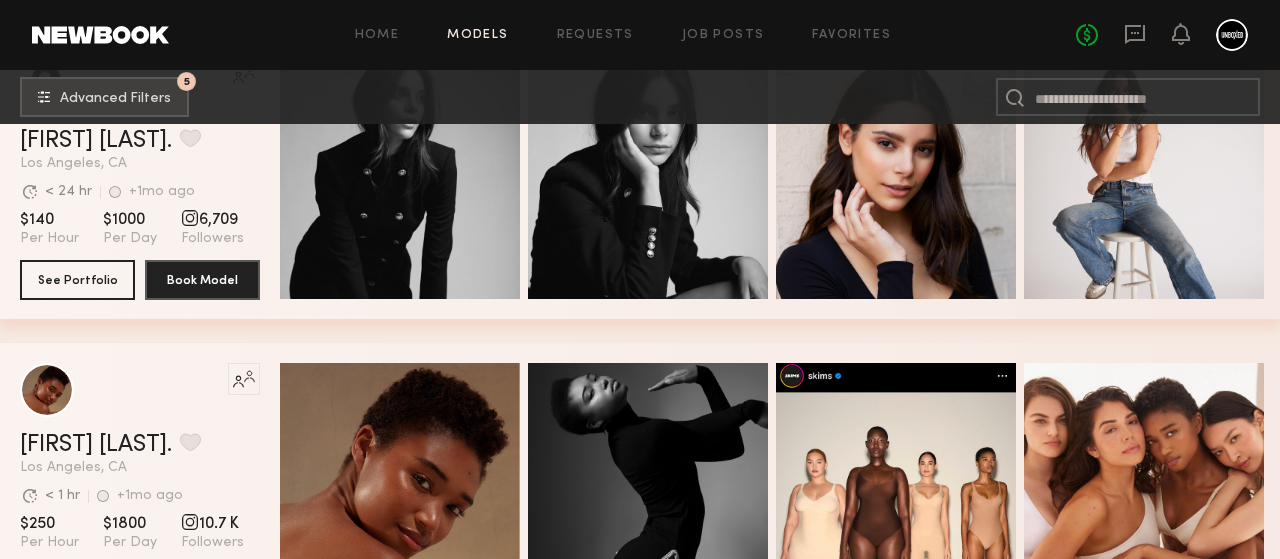 scroll, scrollTop: 24165, scrollLeft: 0, axis: vertical 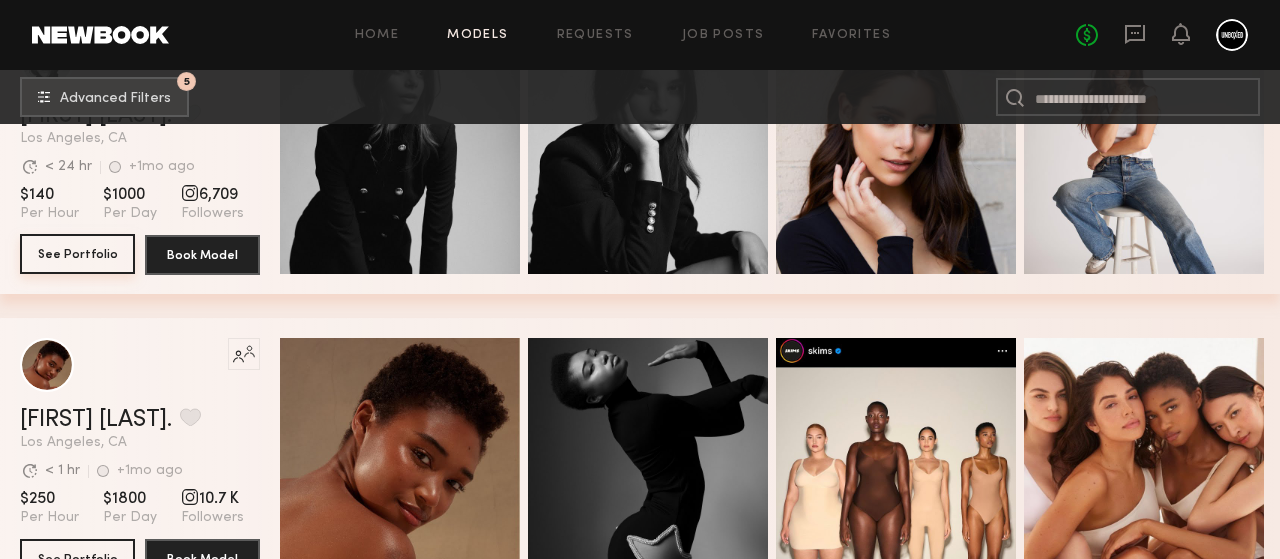 click on "See Portfolio" 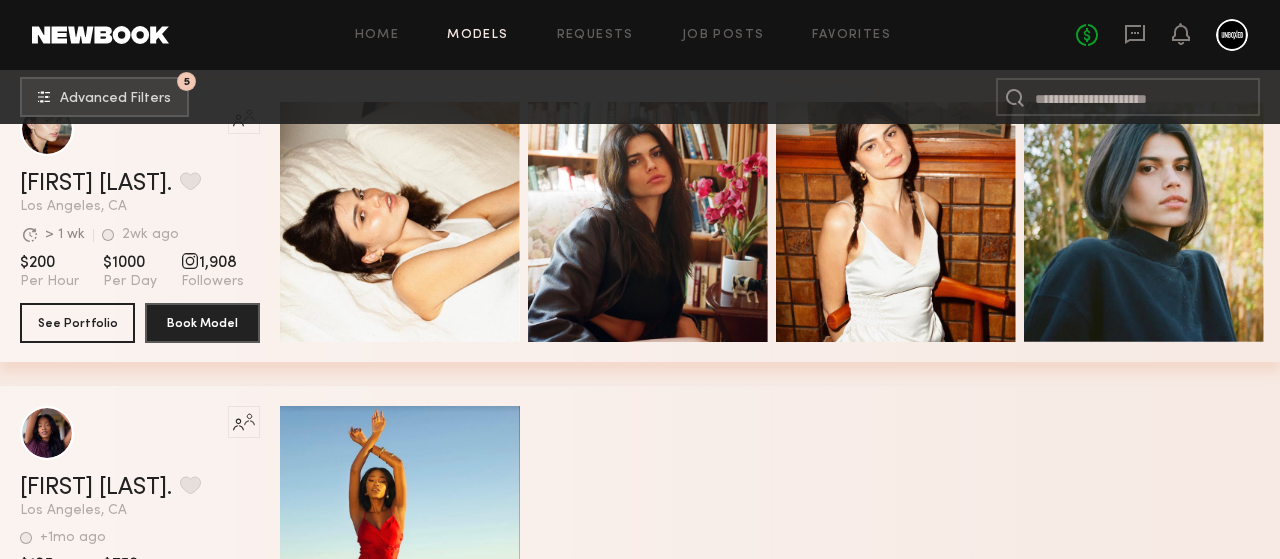 scroll, scrollTop: 25616, scrollLeft: 0, axis: vertical 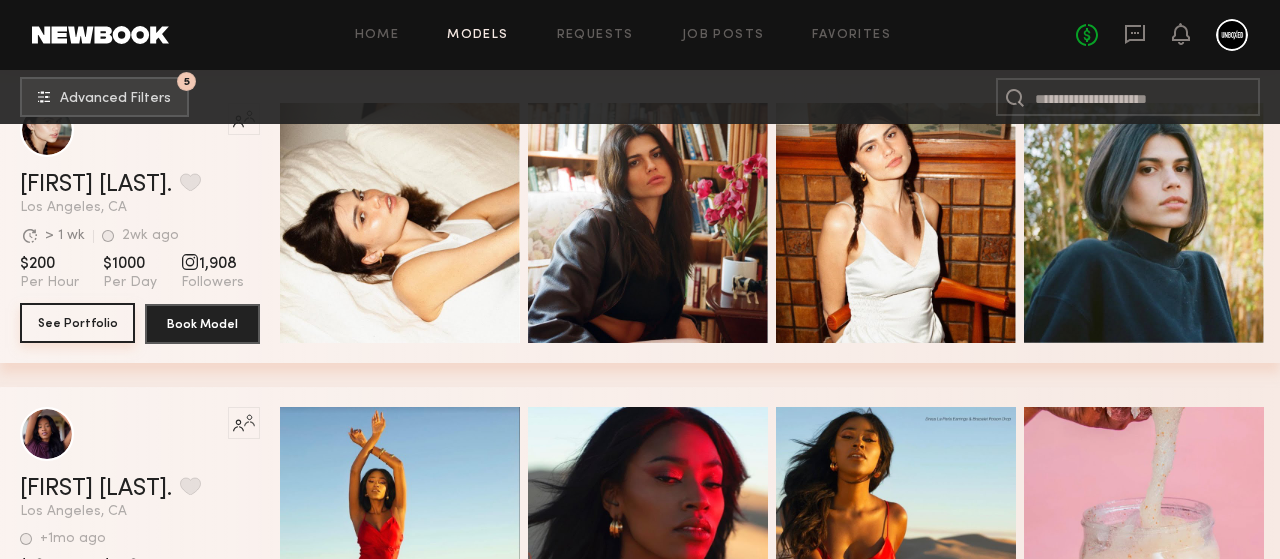 click on "See Portfolio" 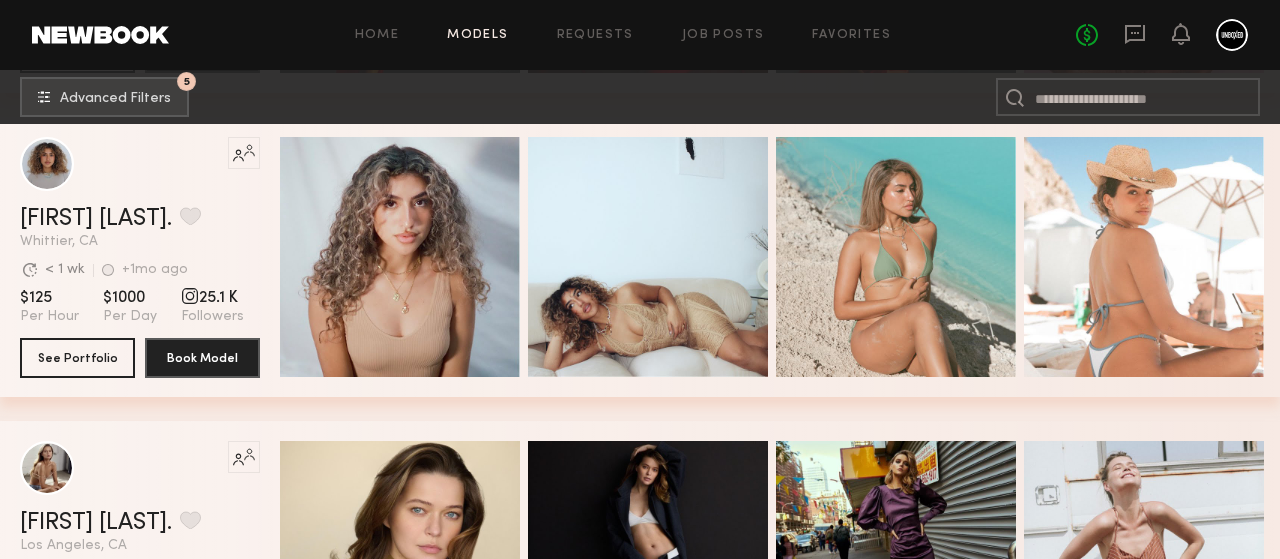 scroll, scrollTop: 26190, scrollLeft: 0, axis: vertical 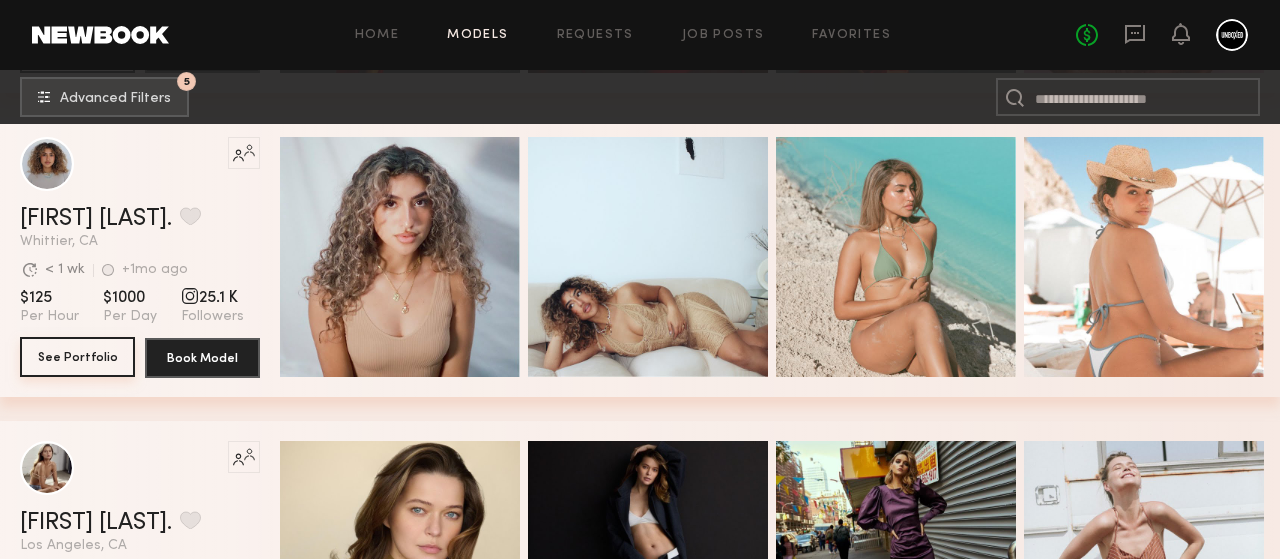 click on "See Portfolio" 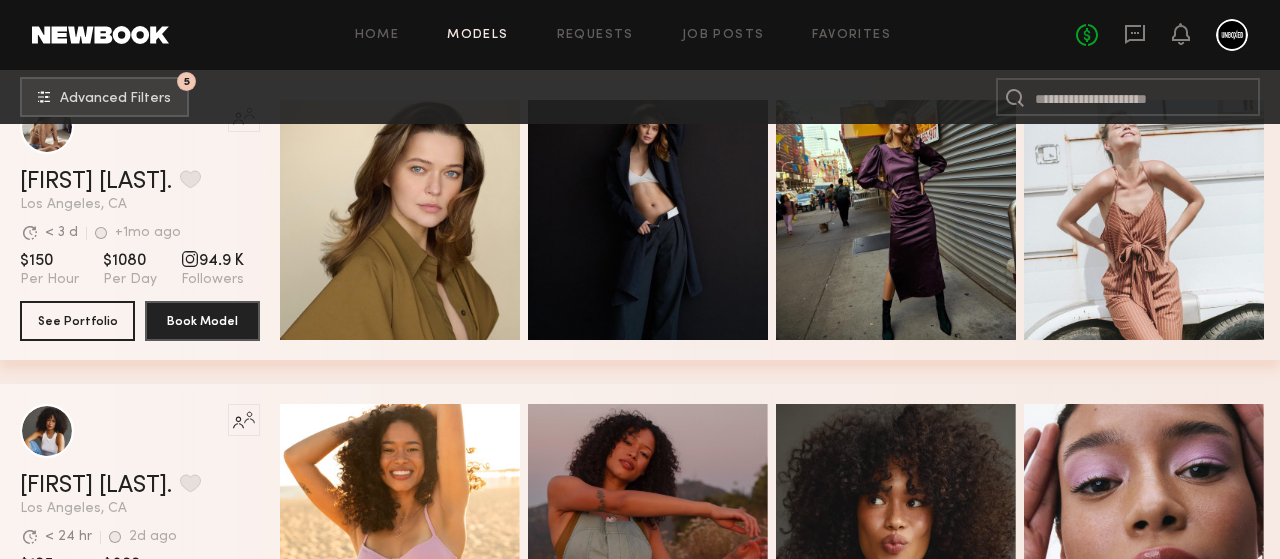 scroll, scrollTop: 26529, scrollLeft: 0, axis: vertical 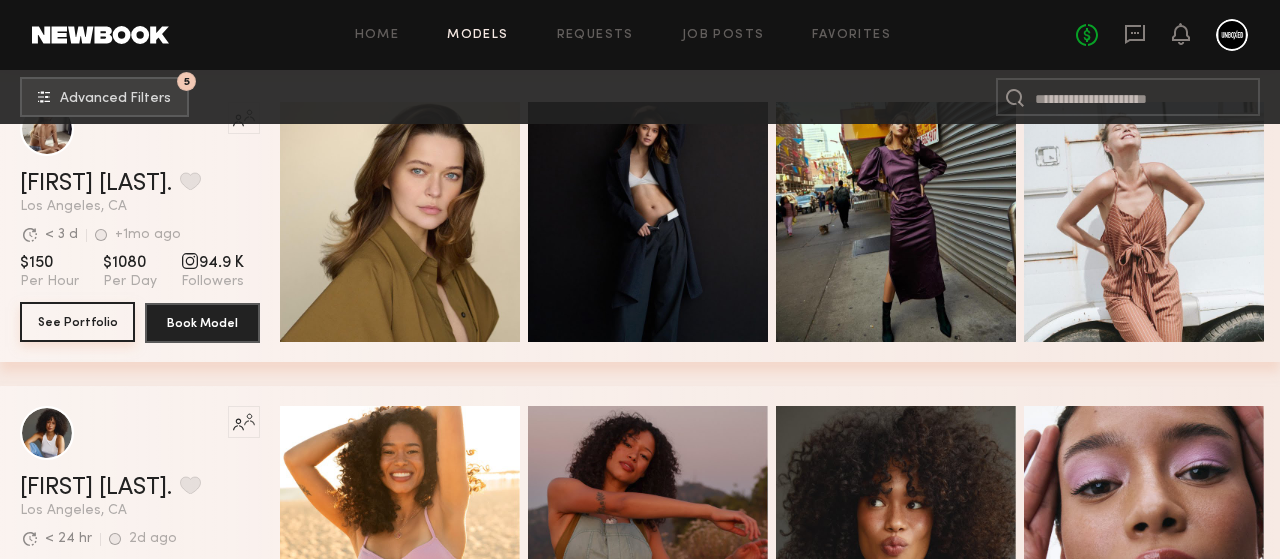 click on "See Portfolio" 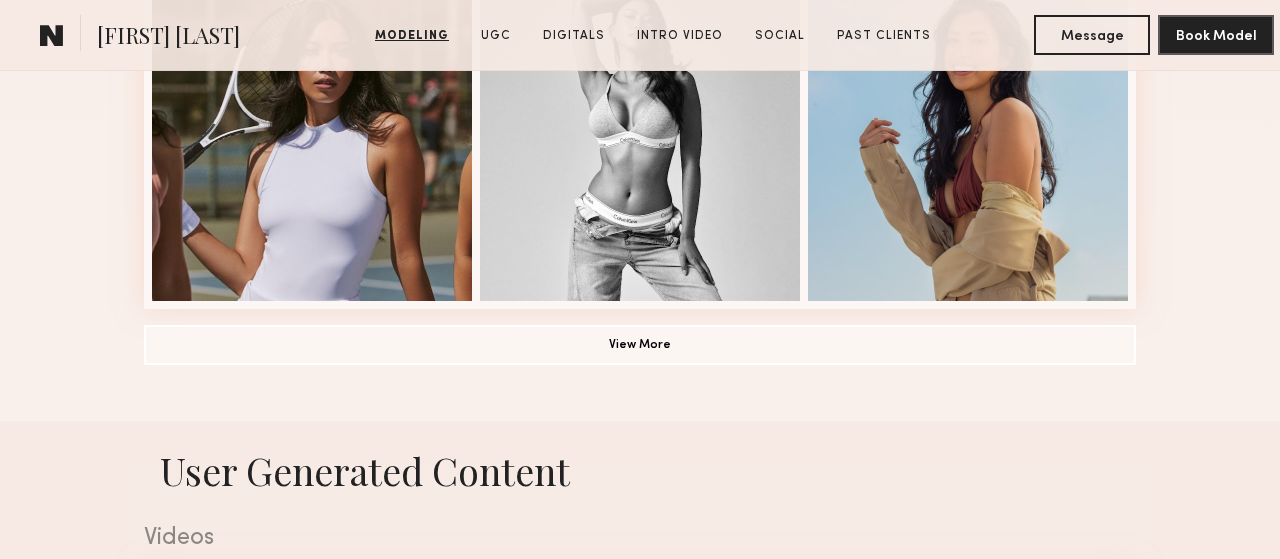scroll, scrollTop: 1596, scrollLeft: 0, axis: vertical 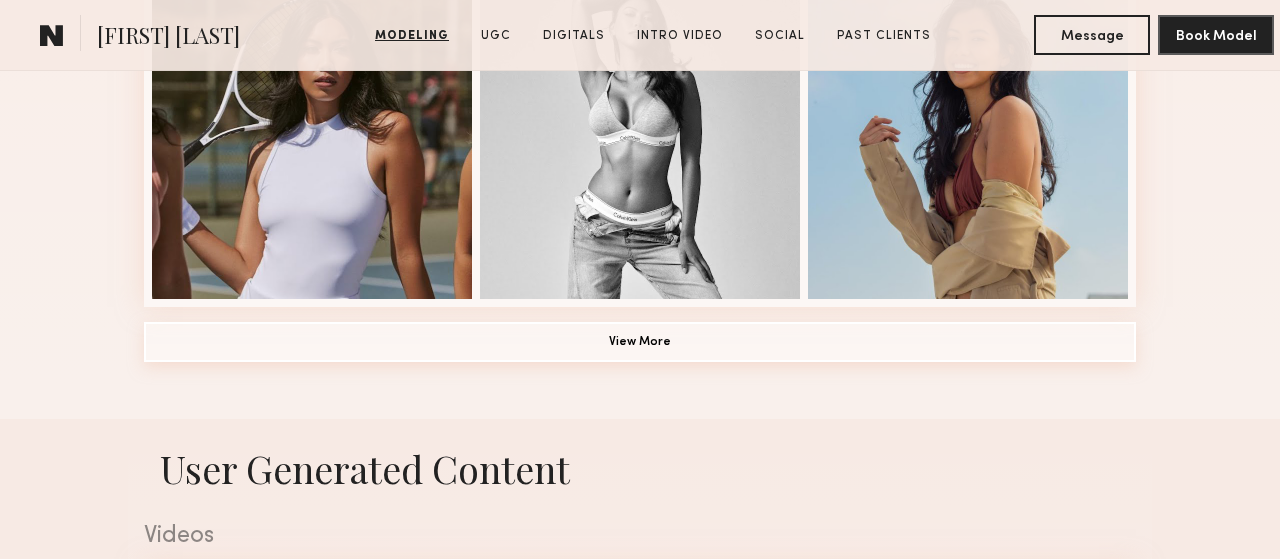 click on "View More" 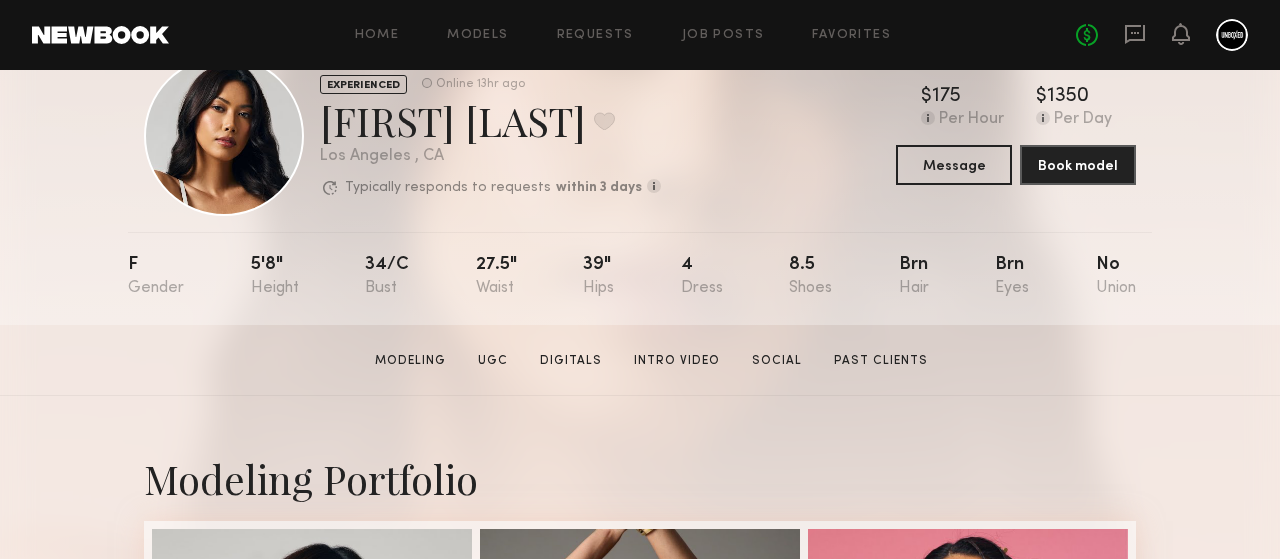 scroll, scrollTop: 0, scrollLeft: 0, axis: both 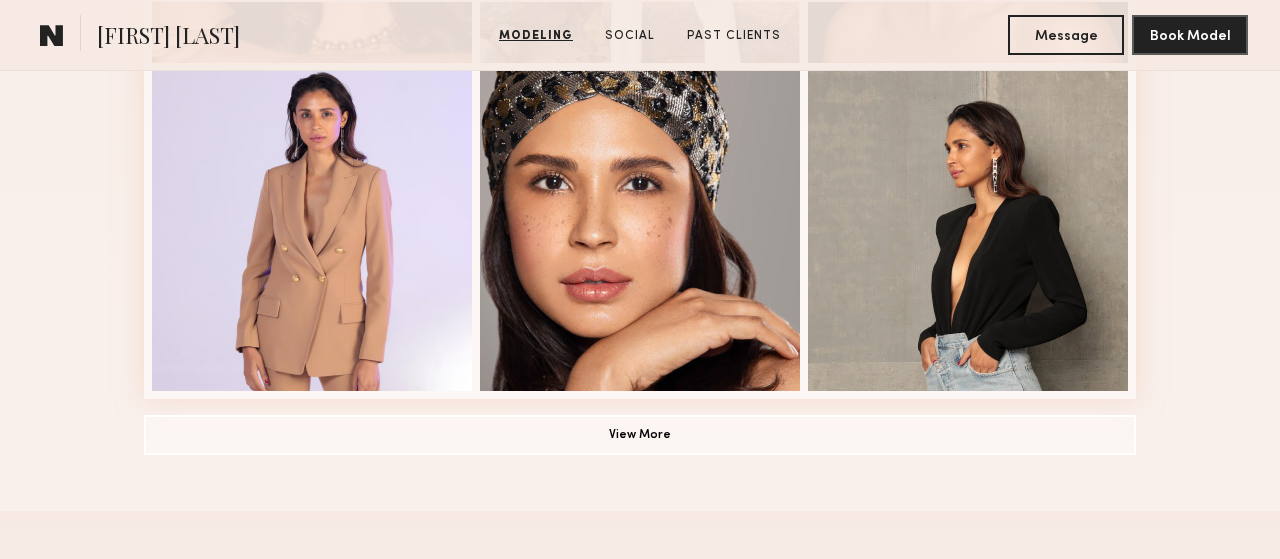 click on "Modeling Portfolio View More" at bounding box center (640, -268) 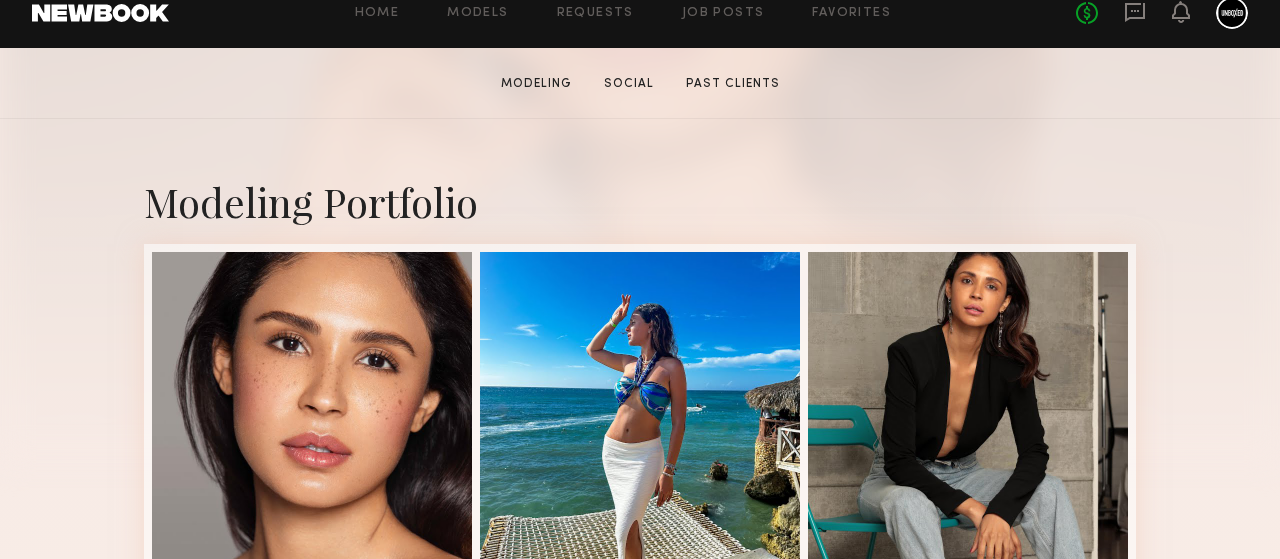 scroll, scrollTop: 377, scrollLeft: 0, axis: vertical 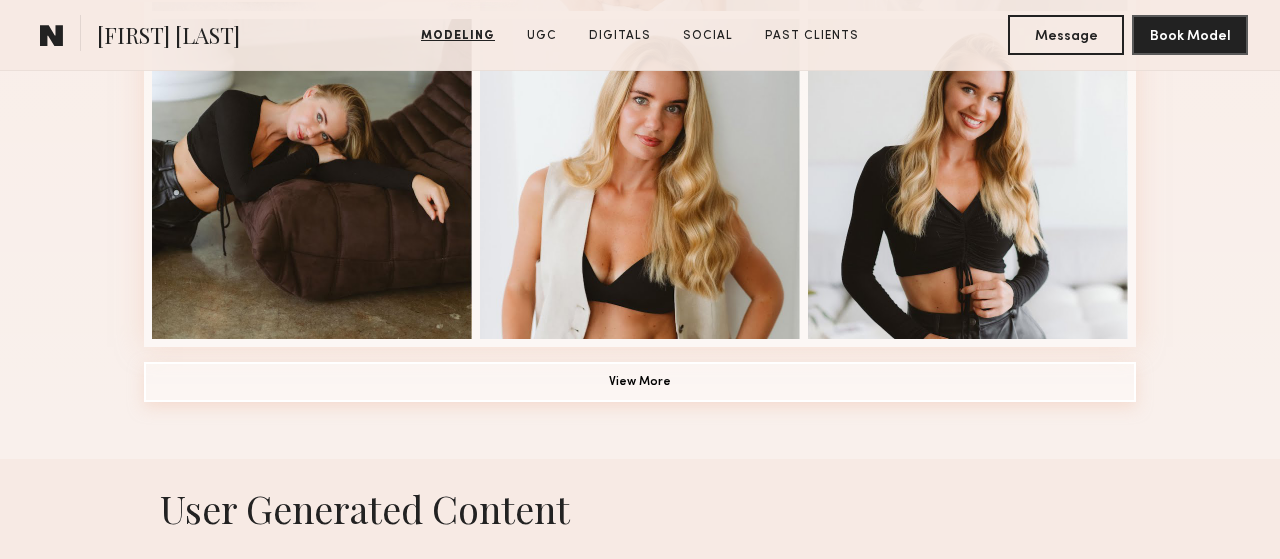 click on "View More" 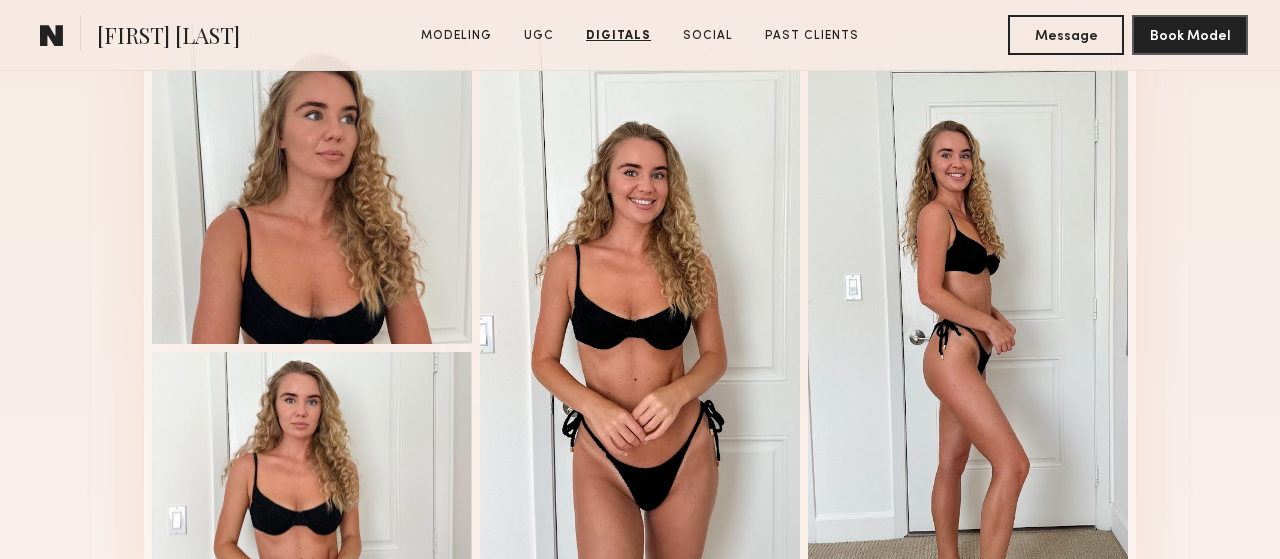 scroll, scrollTop: 4659, scrollLeft: 0, axis: vertical 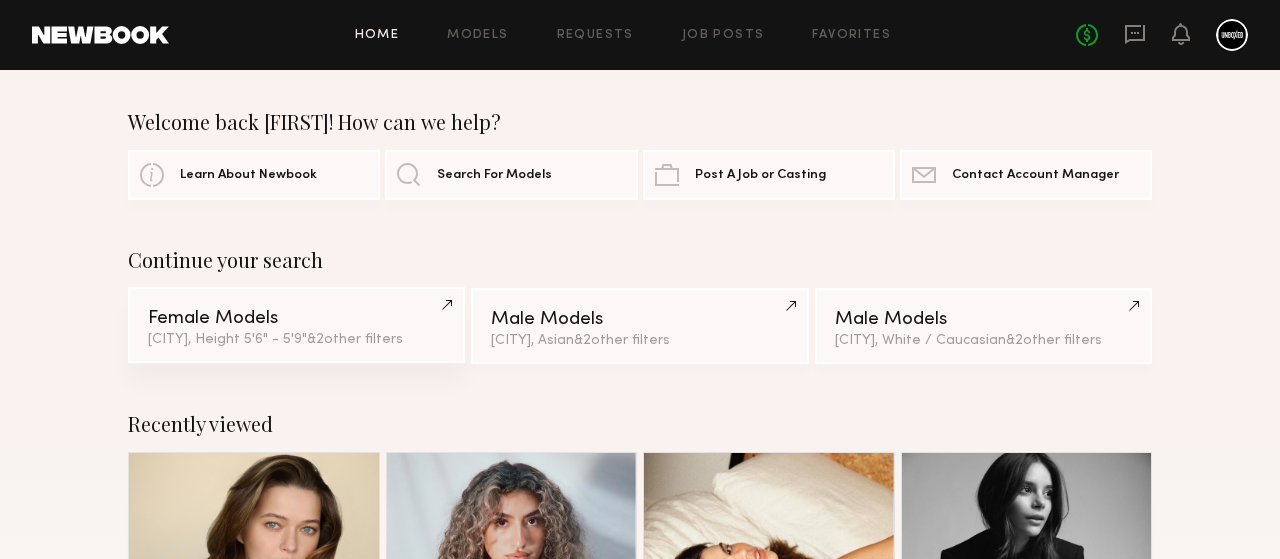 click on "[CITY], Height 5'6" - 5'9"  &  2  other filter s  +  2" 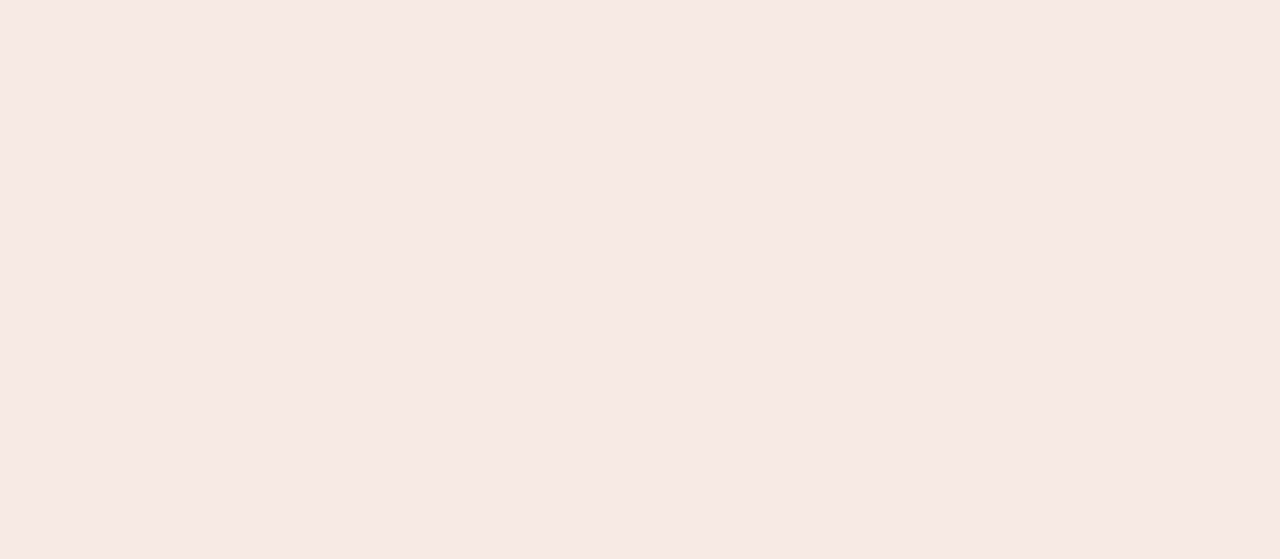 scroll, scrollTop: 0, scrollLeft: 0, axis: both 